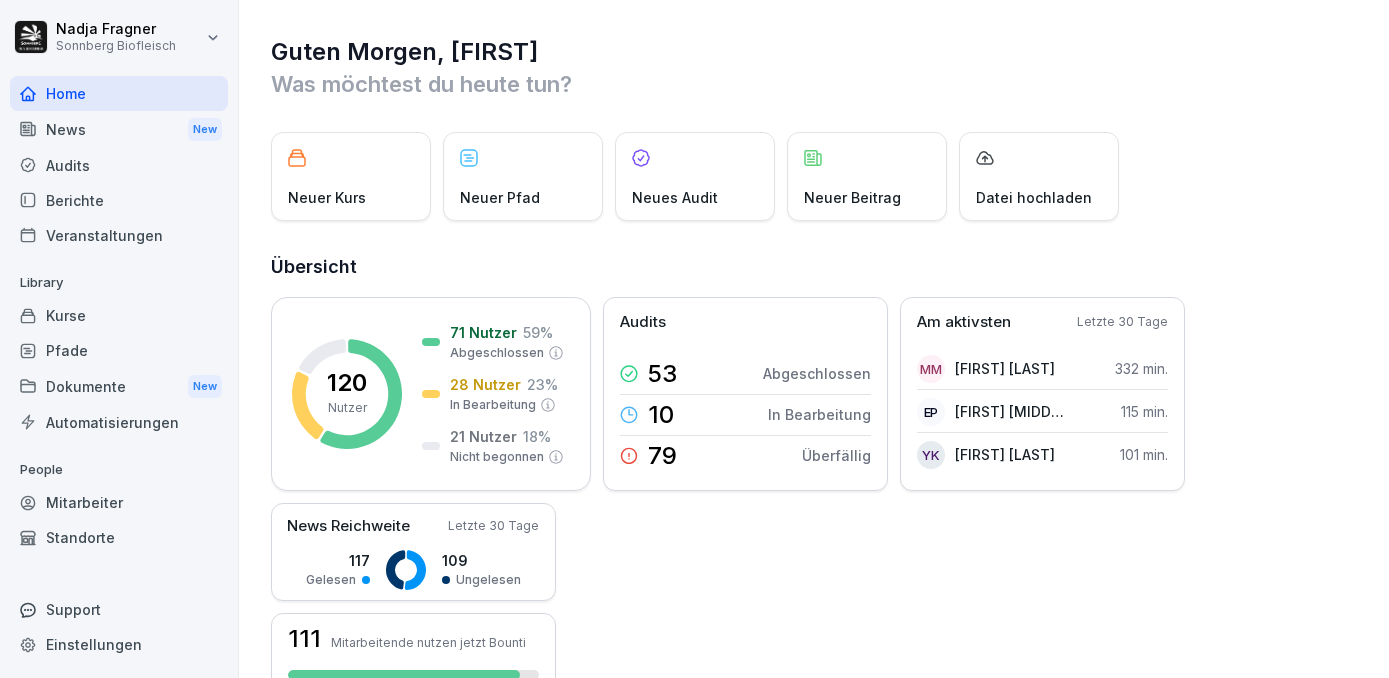 scroll, scrollTop: 0, scrollLeft: 0, axis: both 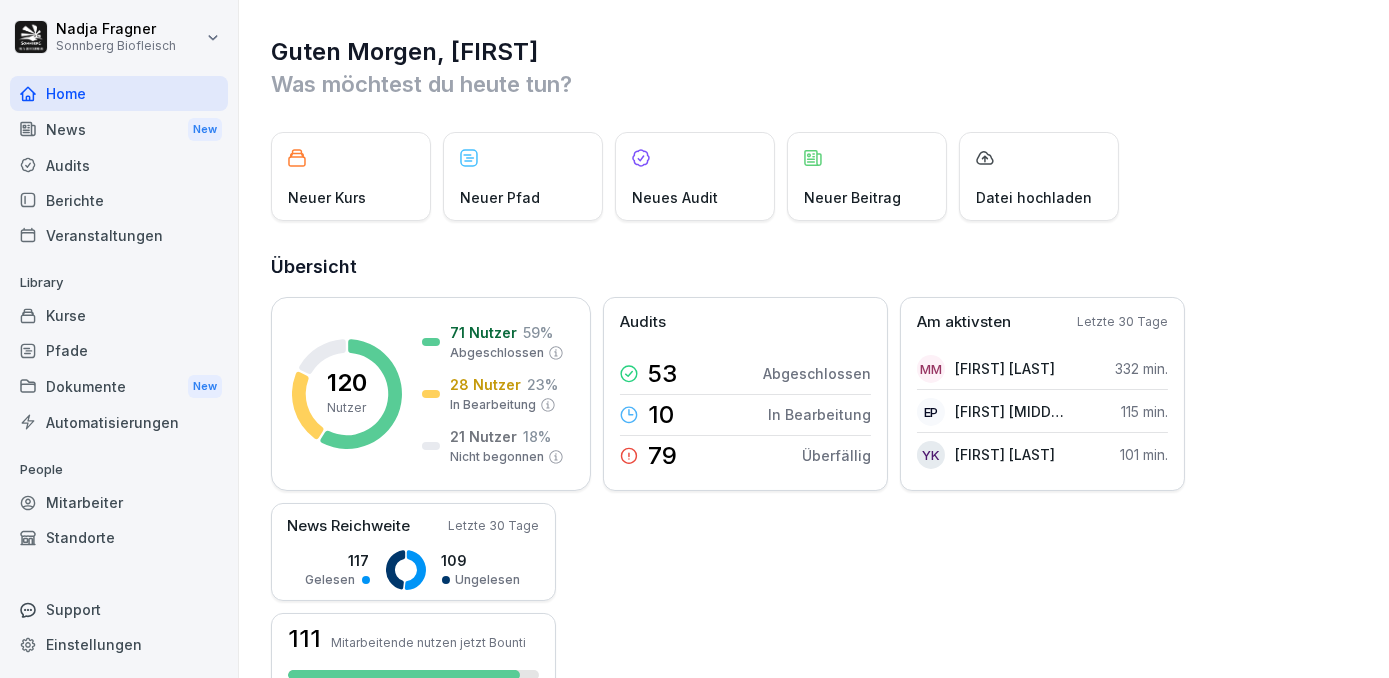 click on "Home" at bounding box center [119, 93] 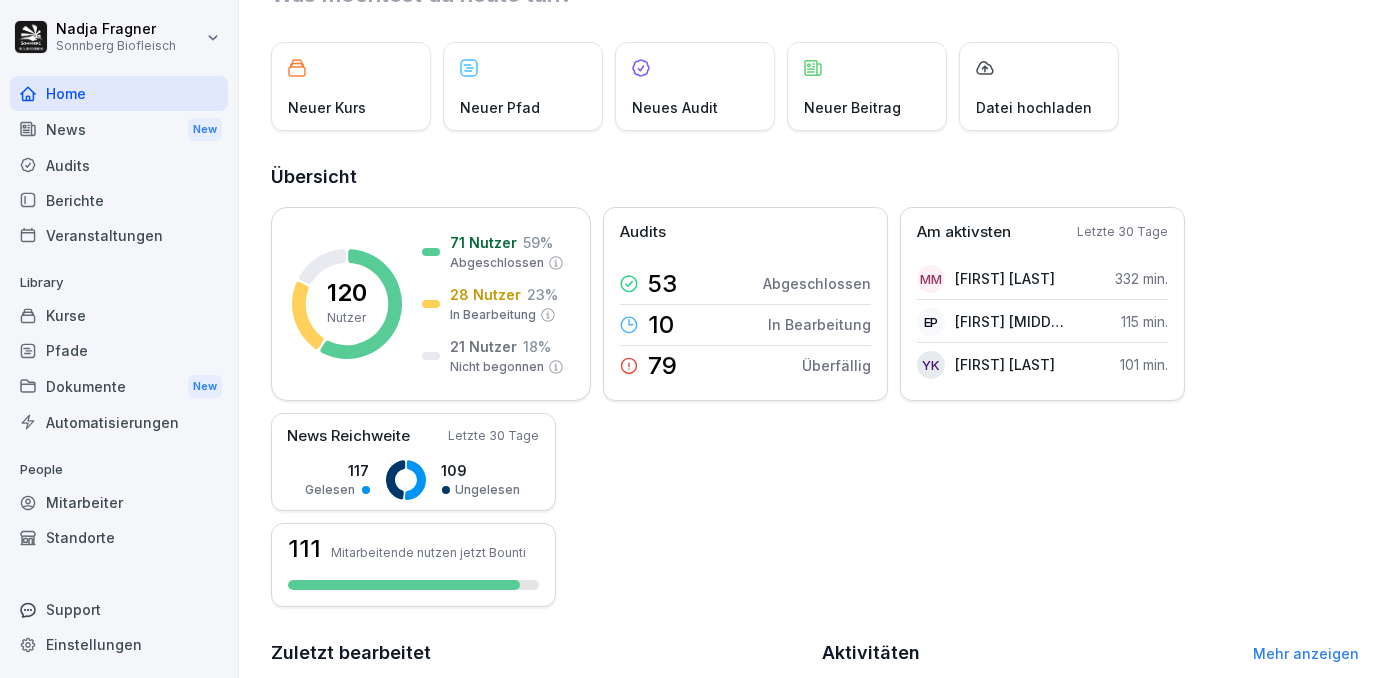 scroll, scrollTop: 0, scrollLeft: 0, axis: both 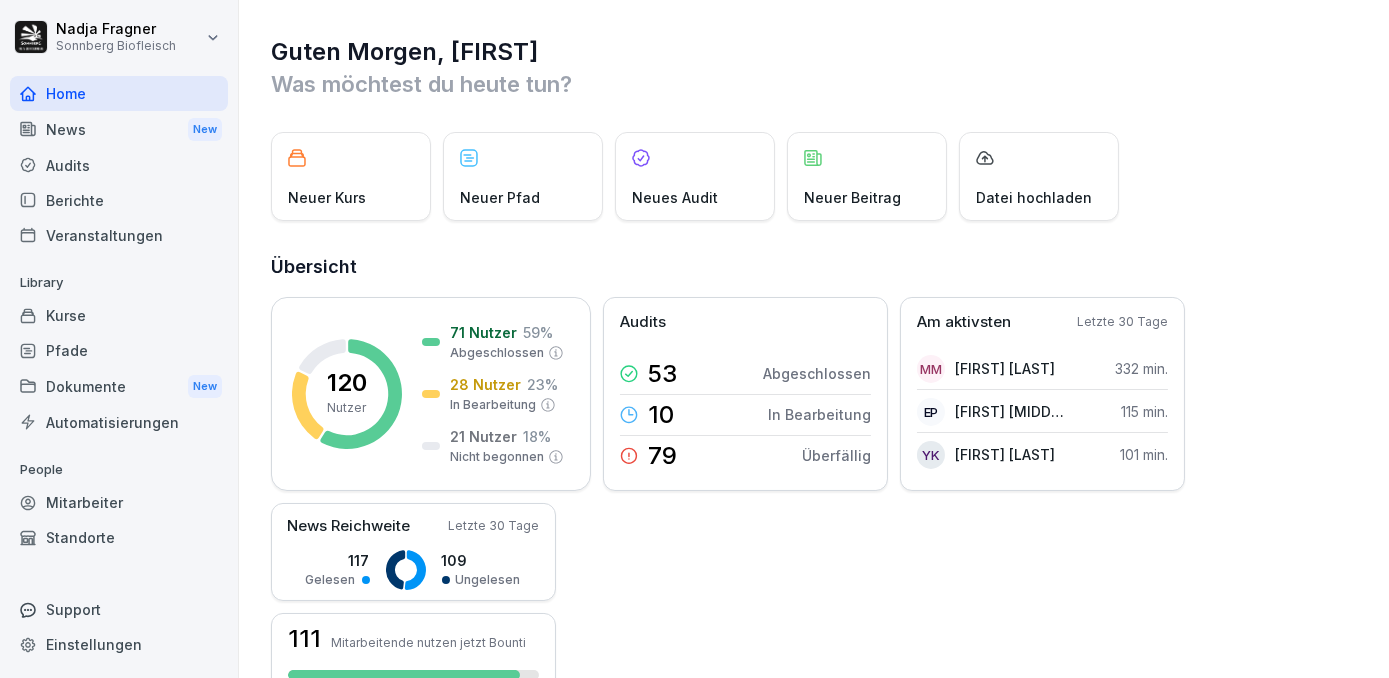 click on "News New" at bounding box center (119, 129) 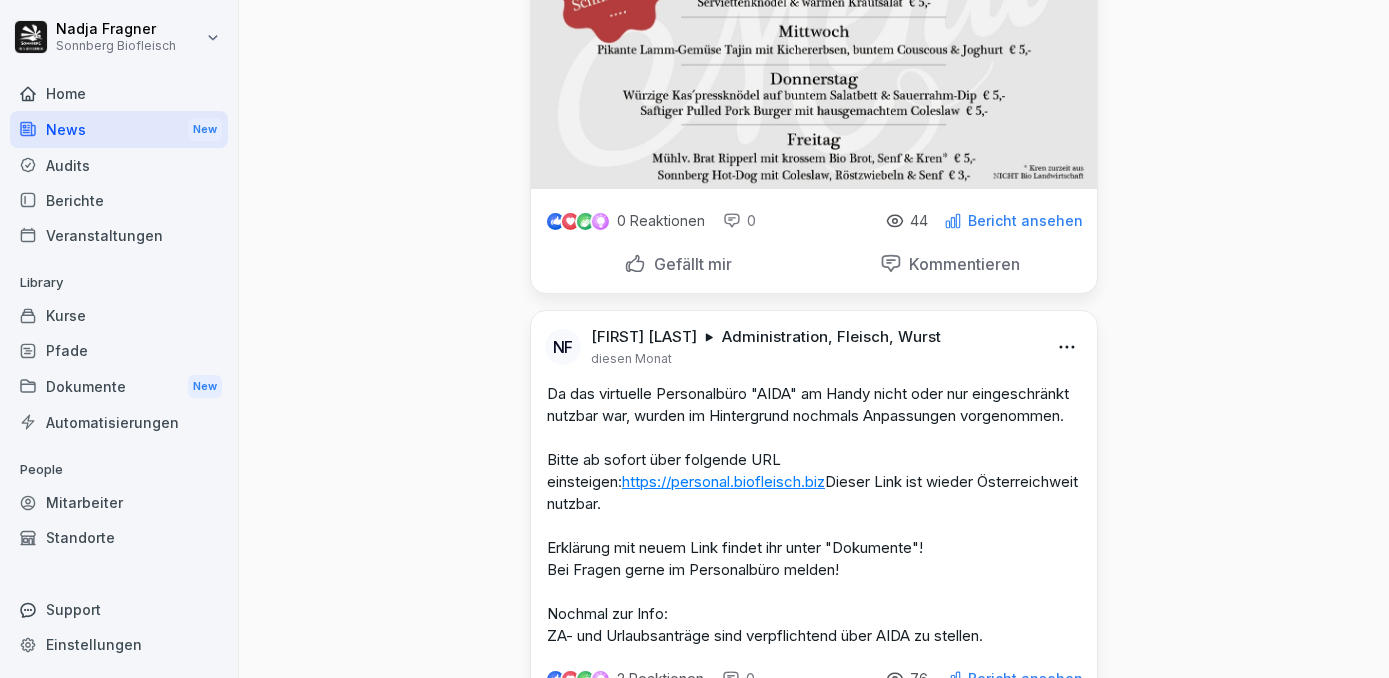 scroll, scrollTop: 0, scrollLeft: 0, axis: both 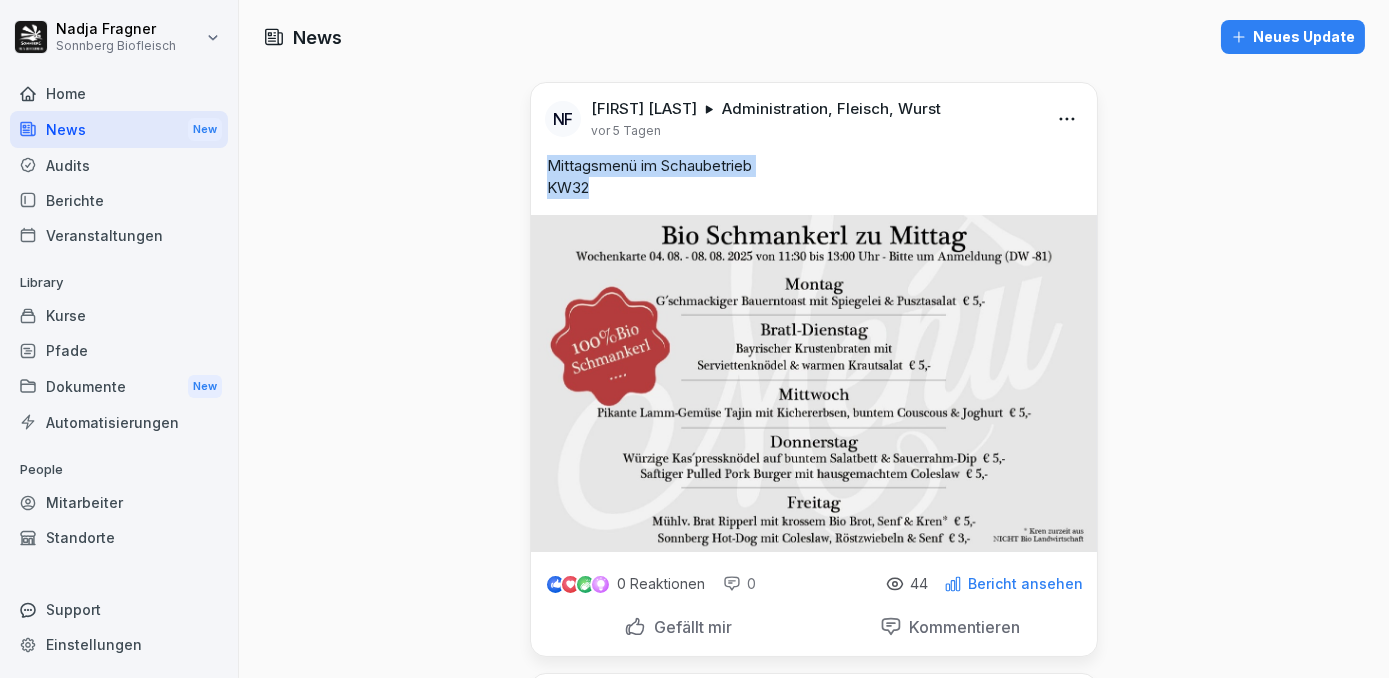 drag, startPoint x: 587, startPoint y: 193, endPoint x: 540, endPoint y: 172, distance: 51.47815 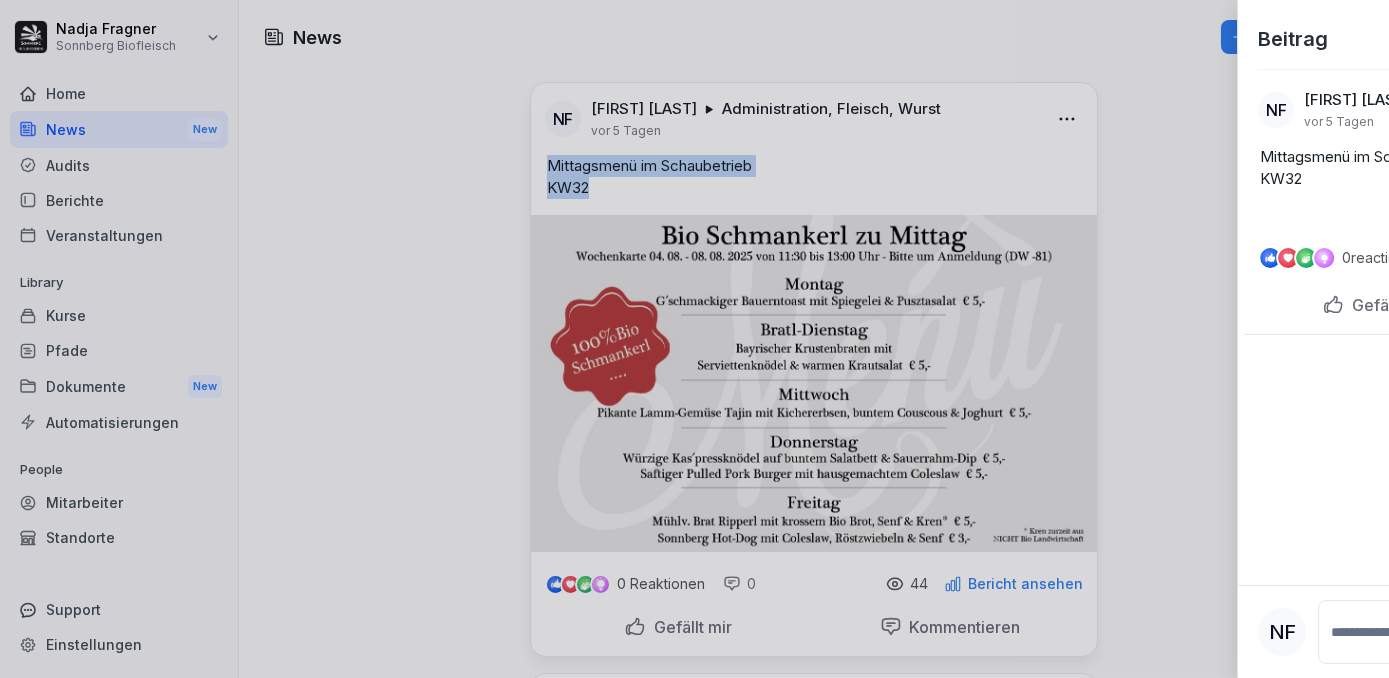 type 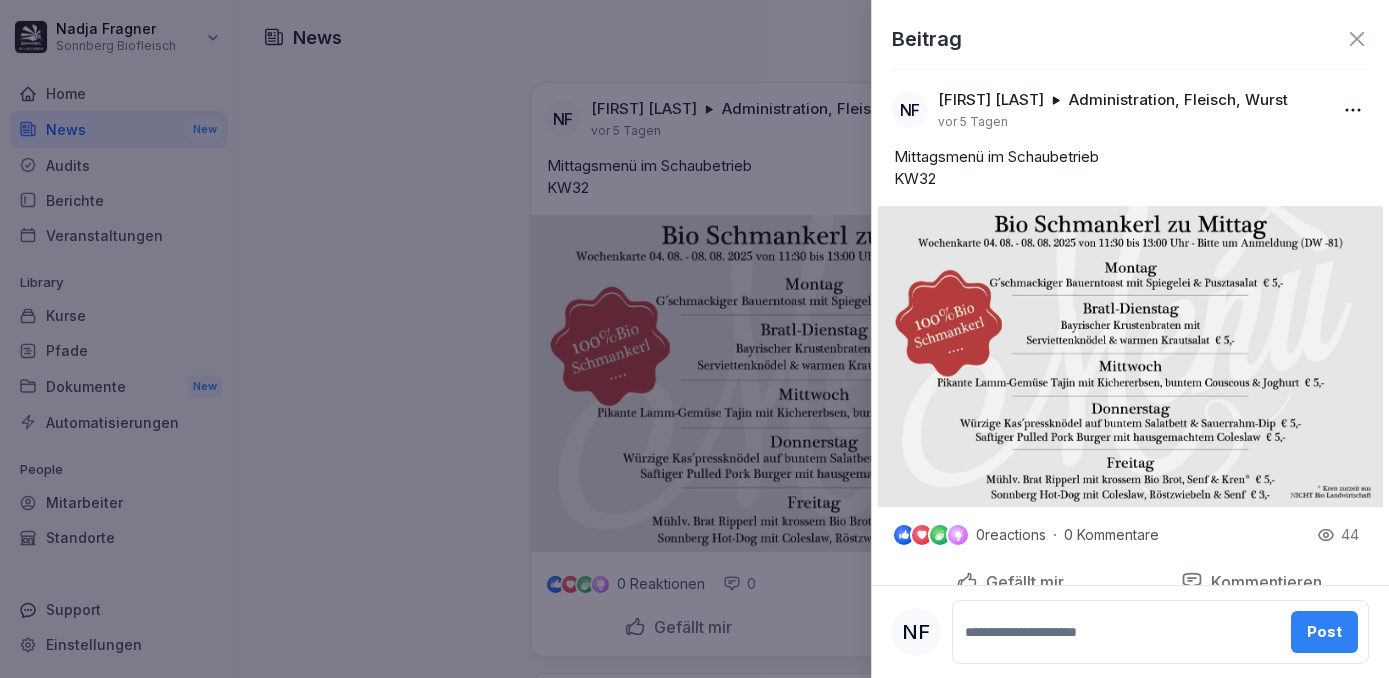 click 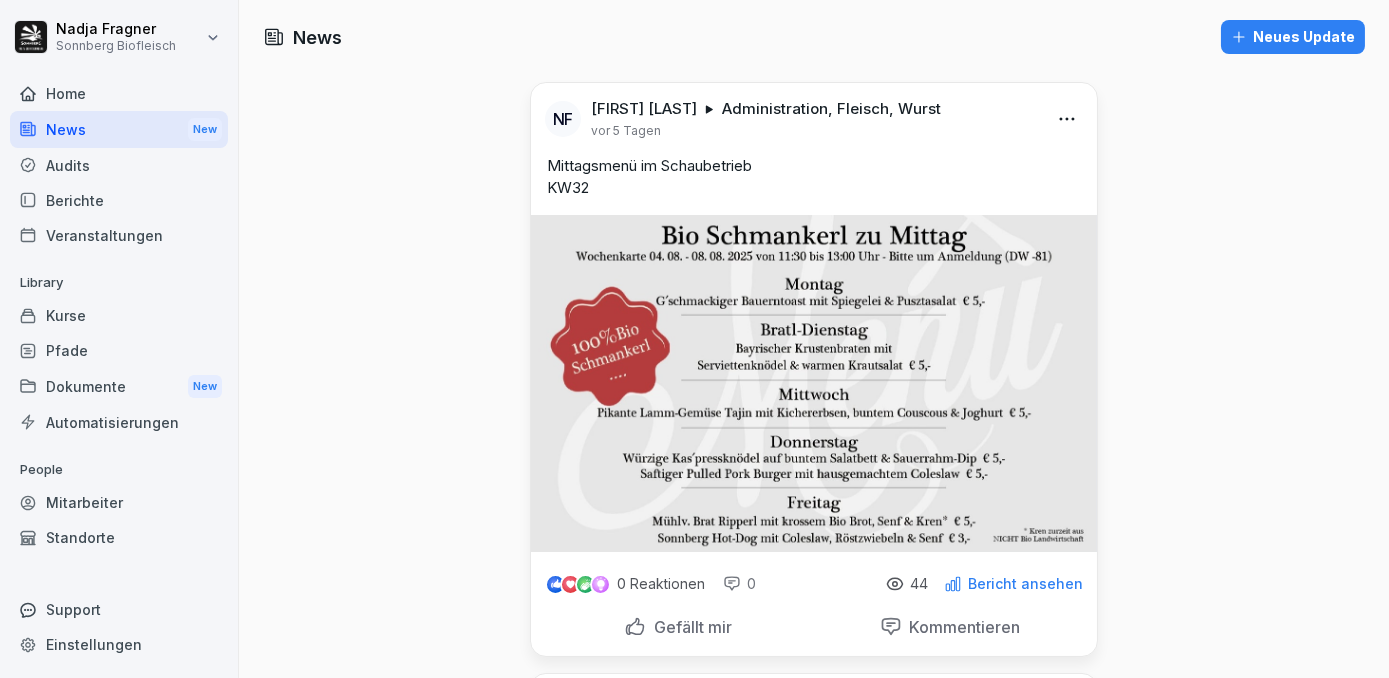 click on "Neues Update" at bounding box center [1293, 37] 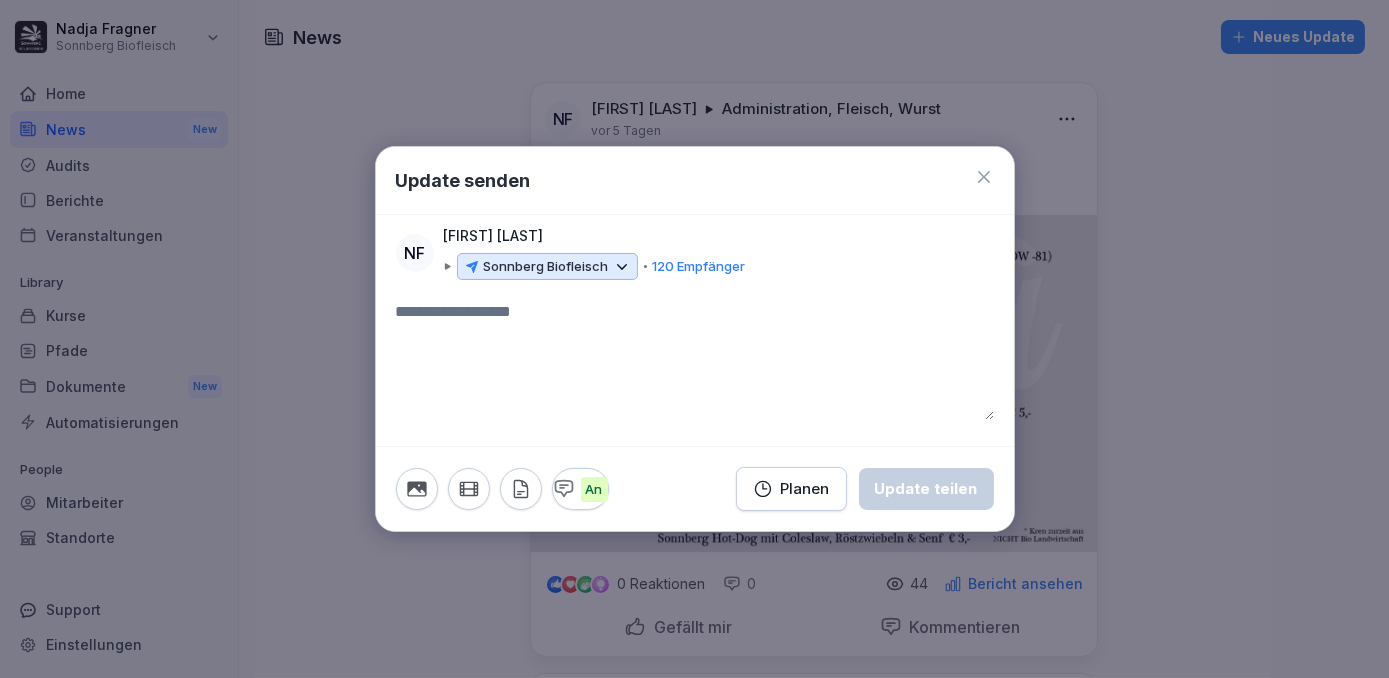 click 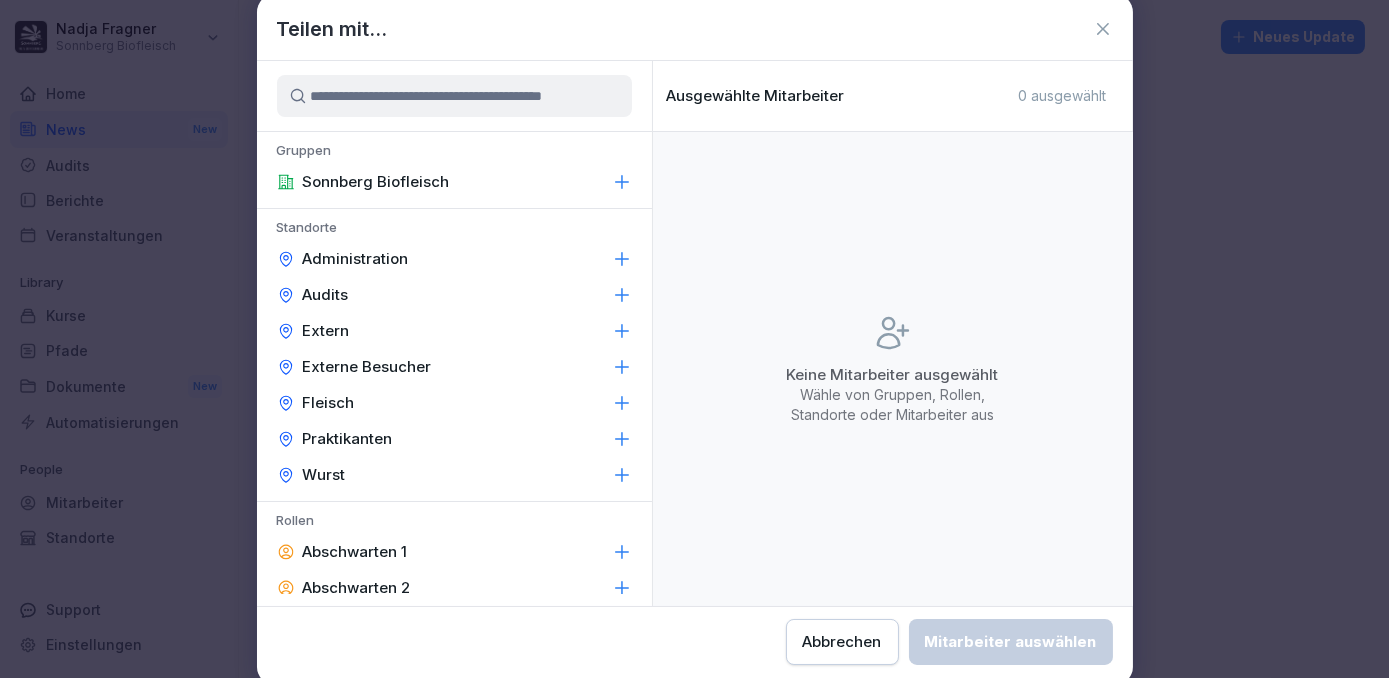 click on "Administration" at bounding box center [454, 259] 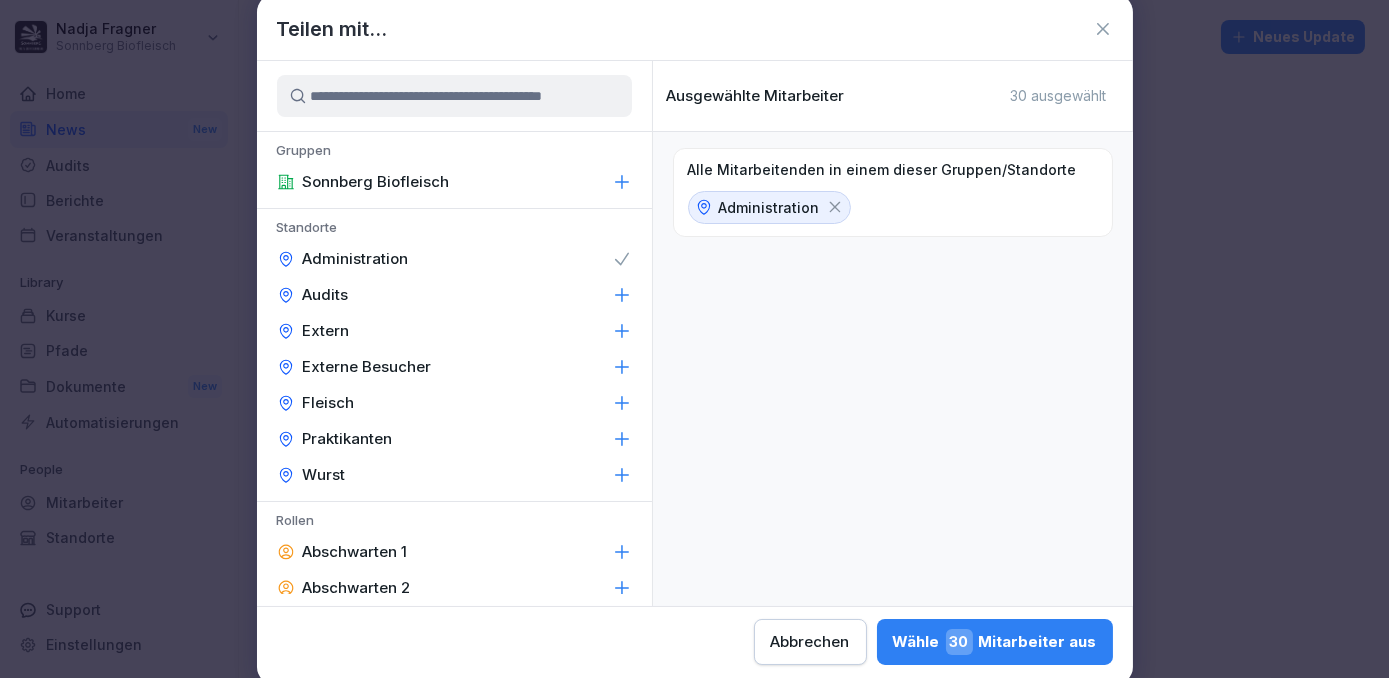 click on "Fleisch" at bounding box center [454, 403] 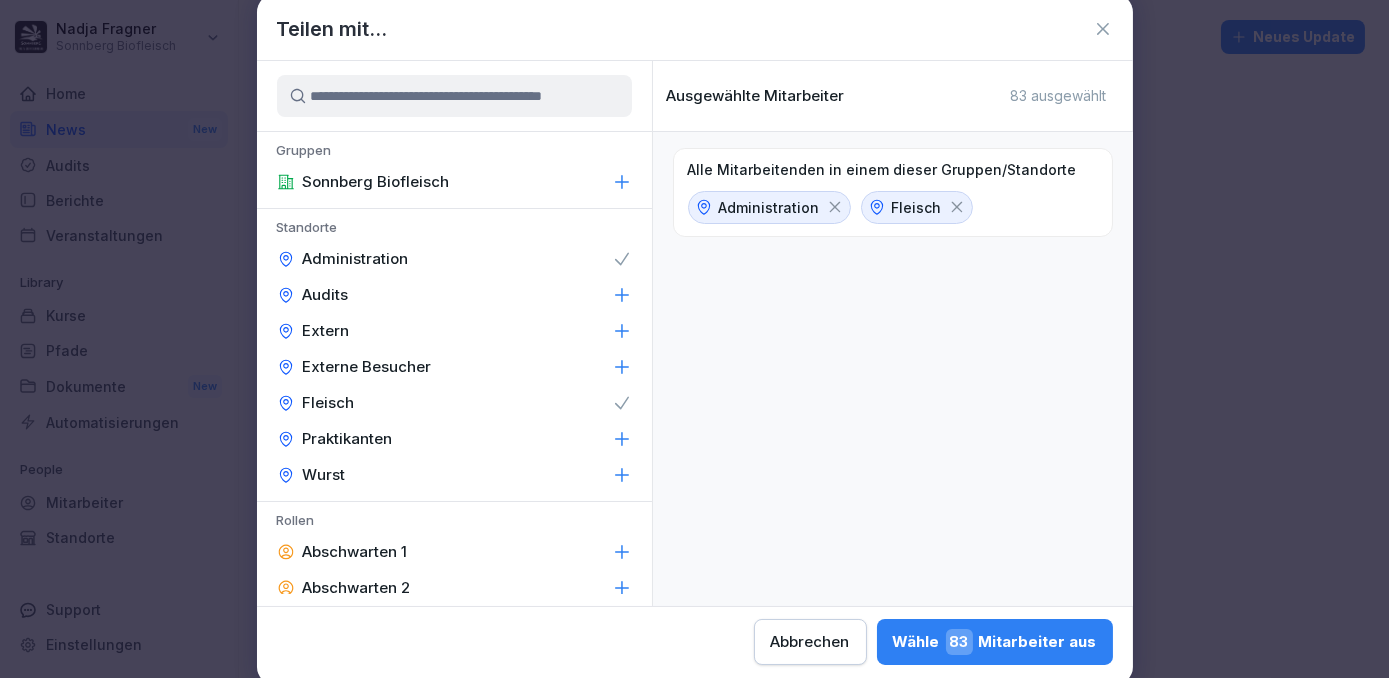 click on "Wurst" at bounding box center [454, 475] 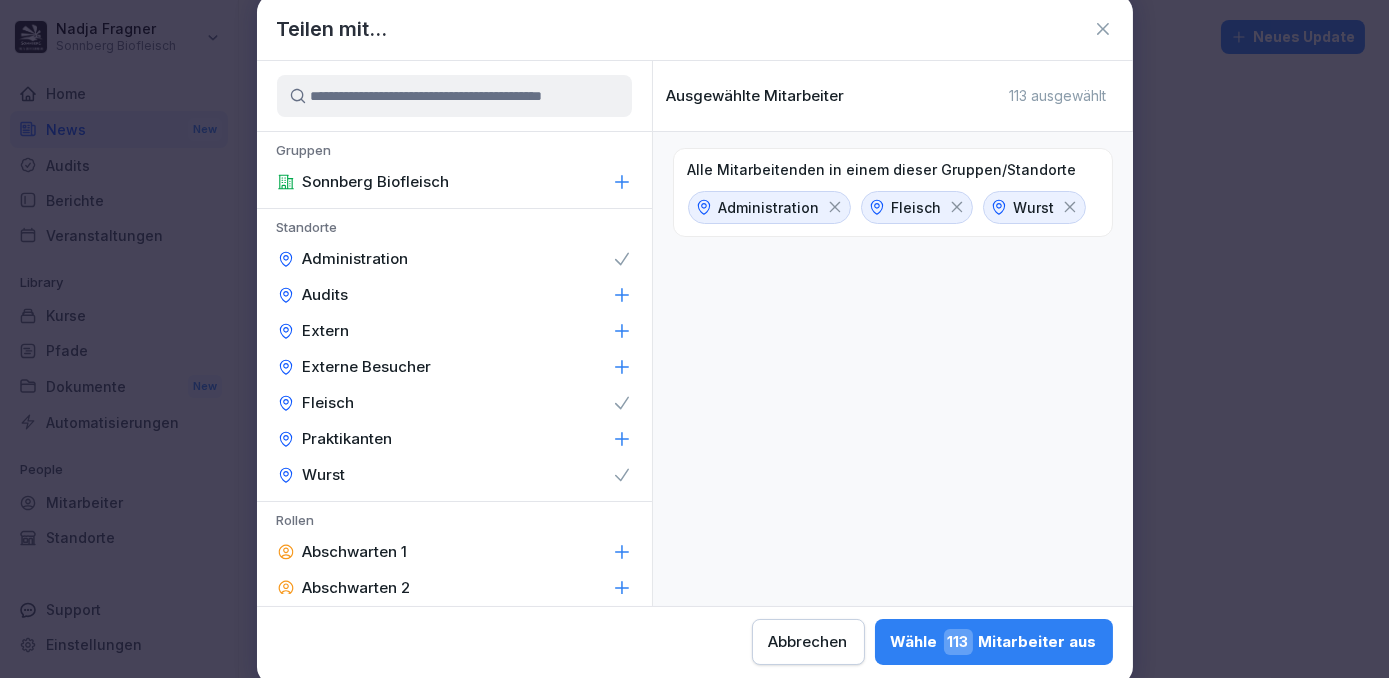 click on "Praktikanten" at bounding box center (454, 439) 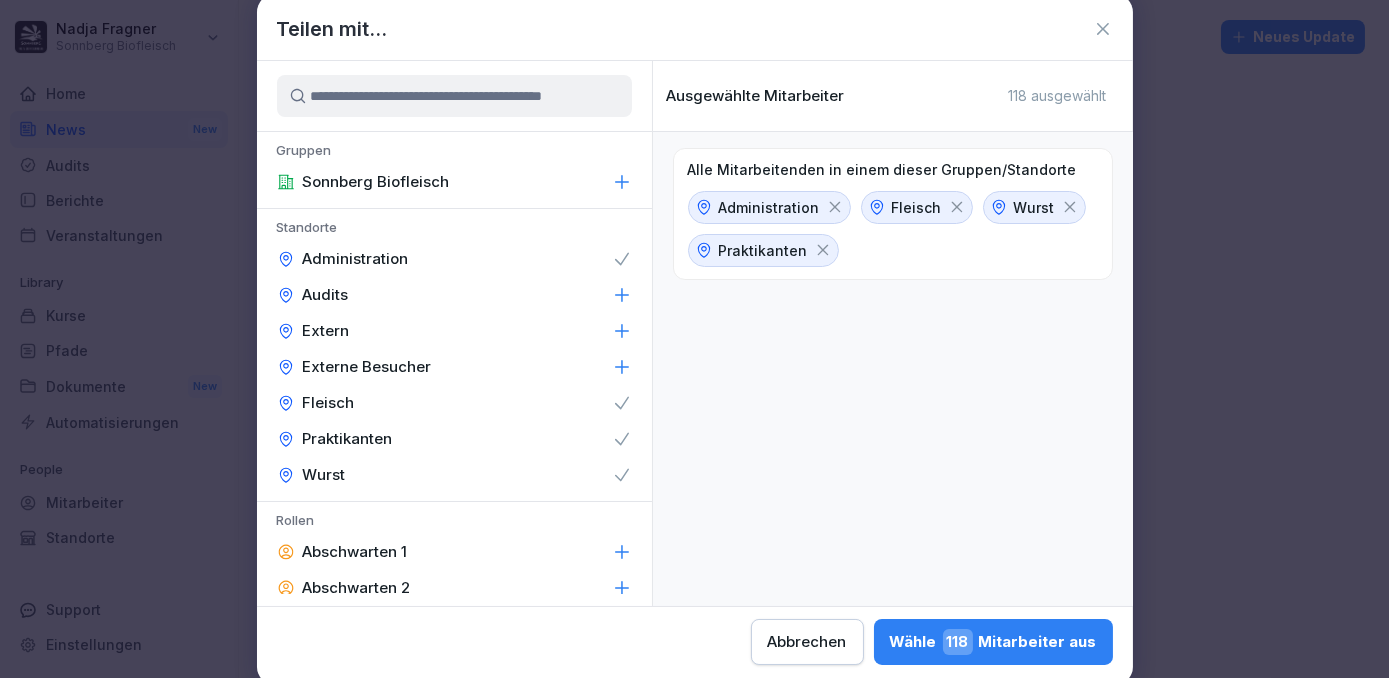 click on "Wähle  118  Mitarbeiter aus" at bounding box center (993, 642) 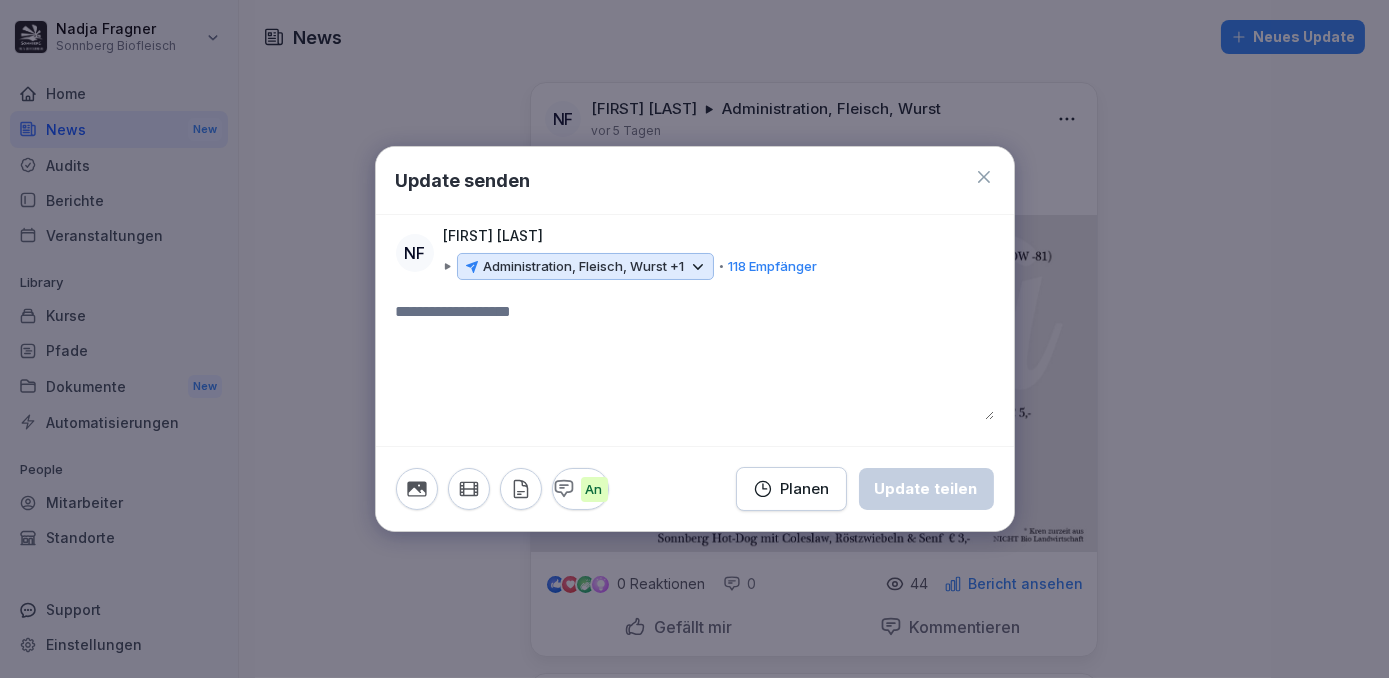 click at bounding box center (695, 360) 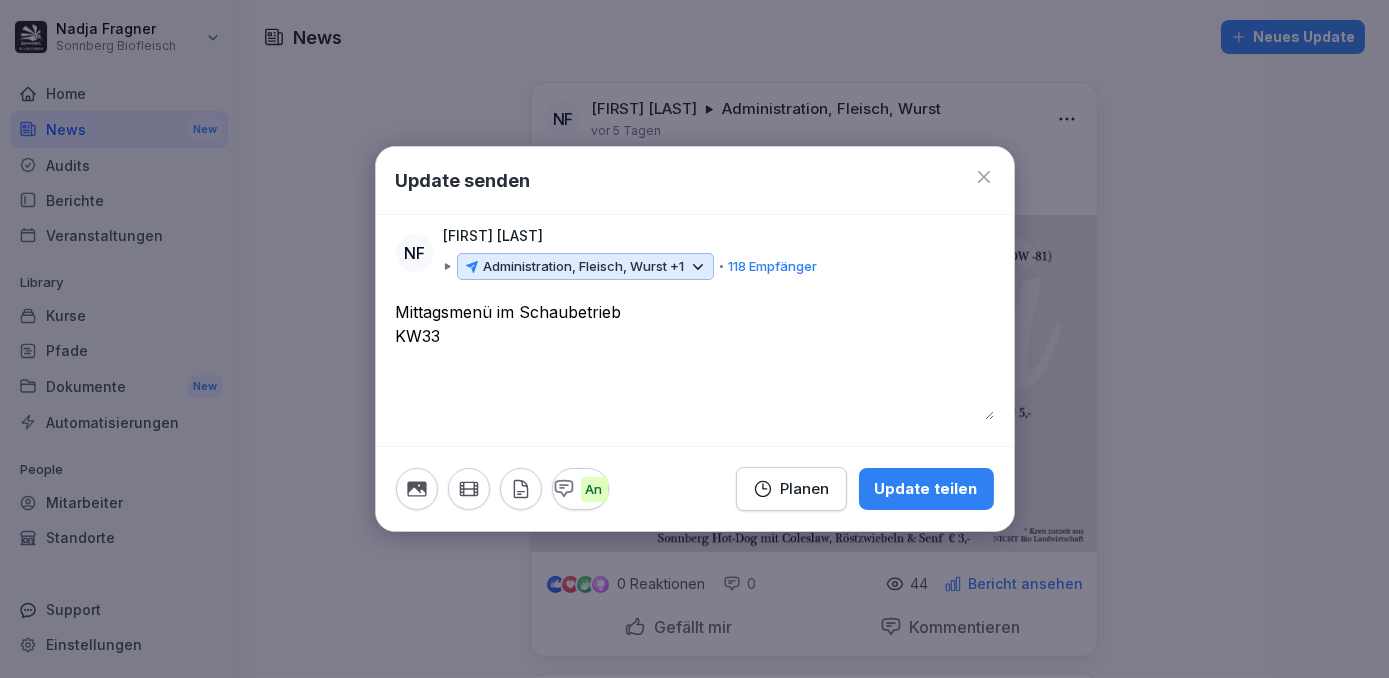 type on "**********" 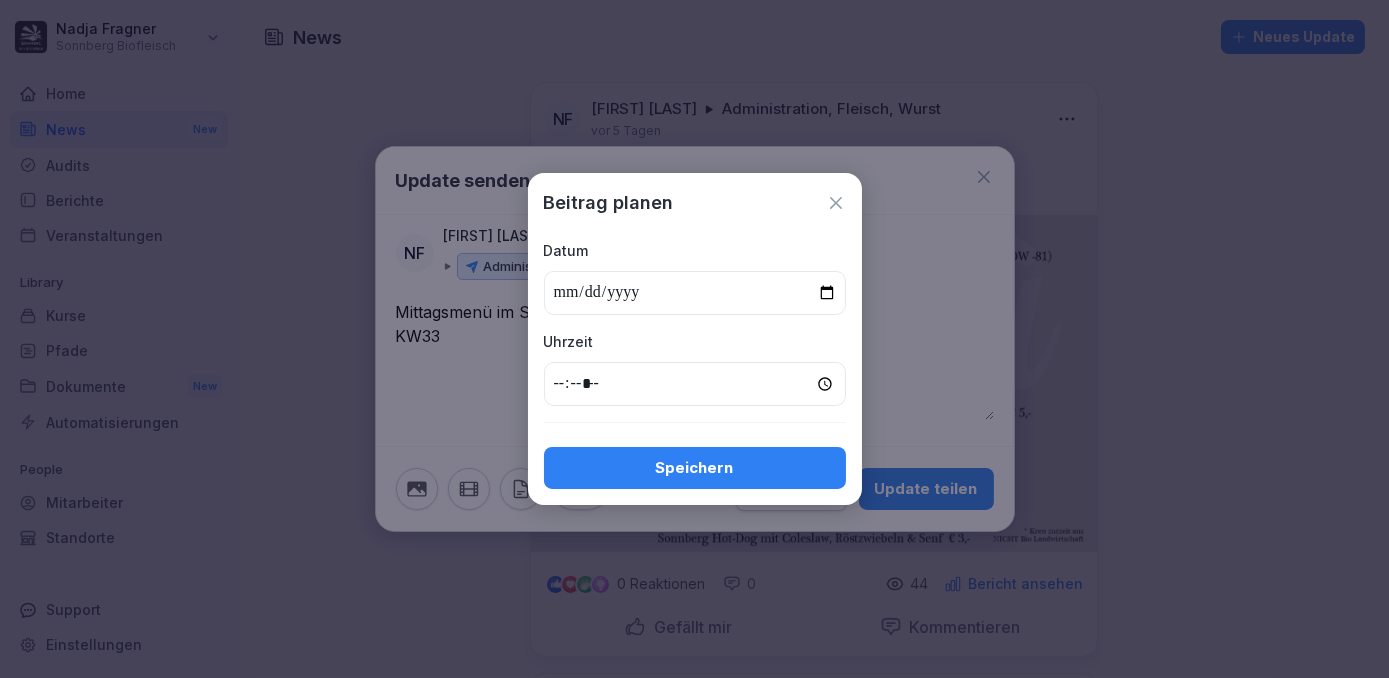 click at bounding box center (695, 293) 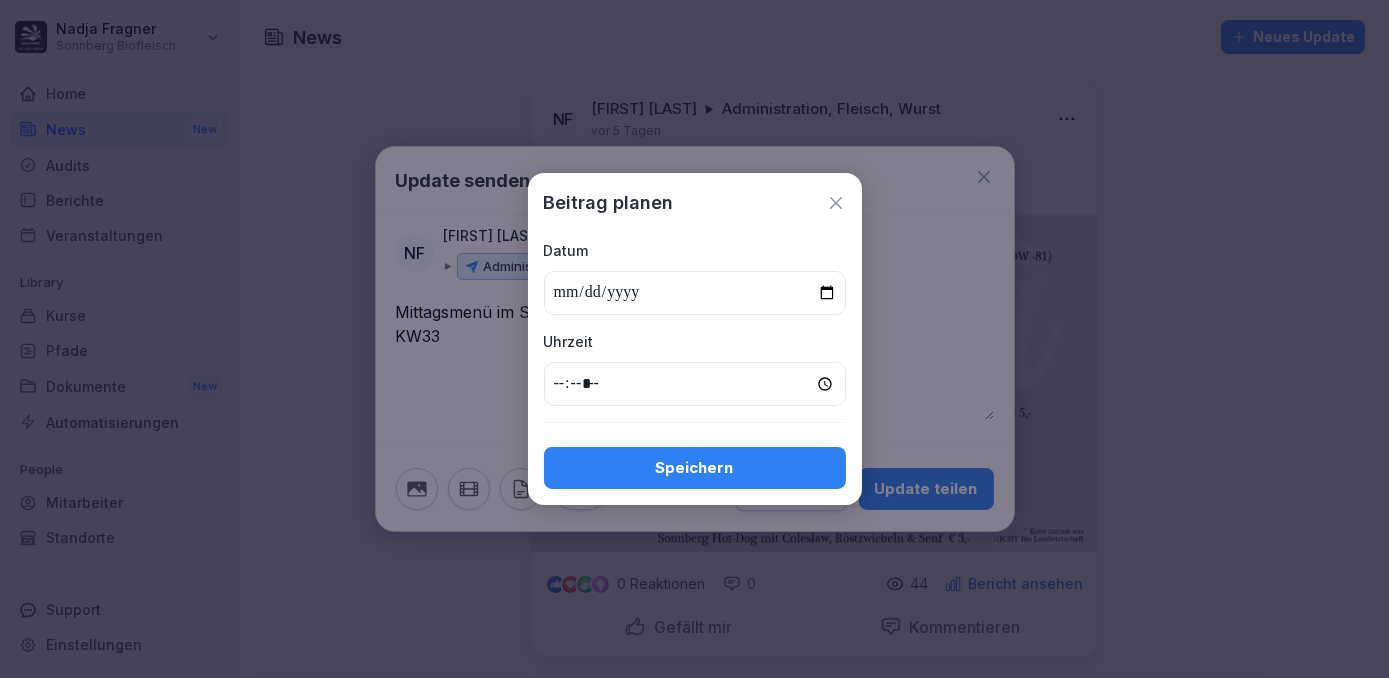 type on "**********" 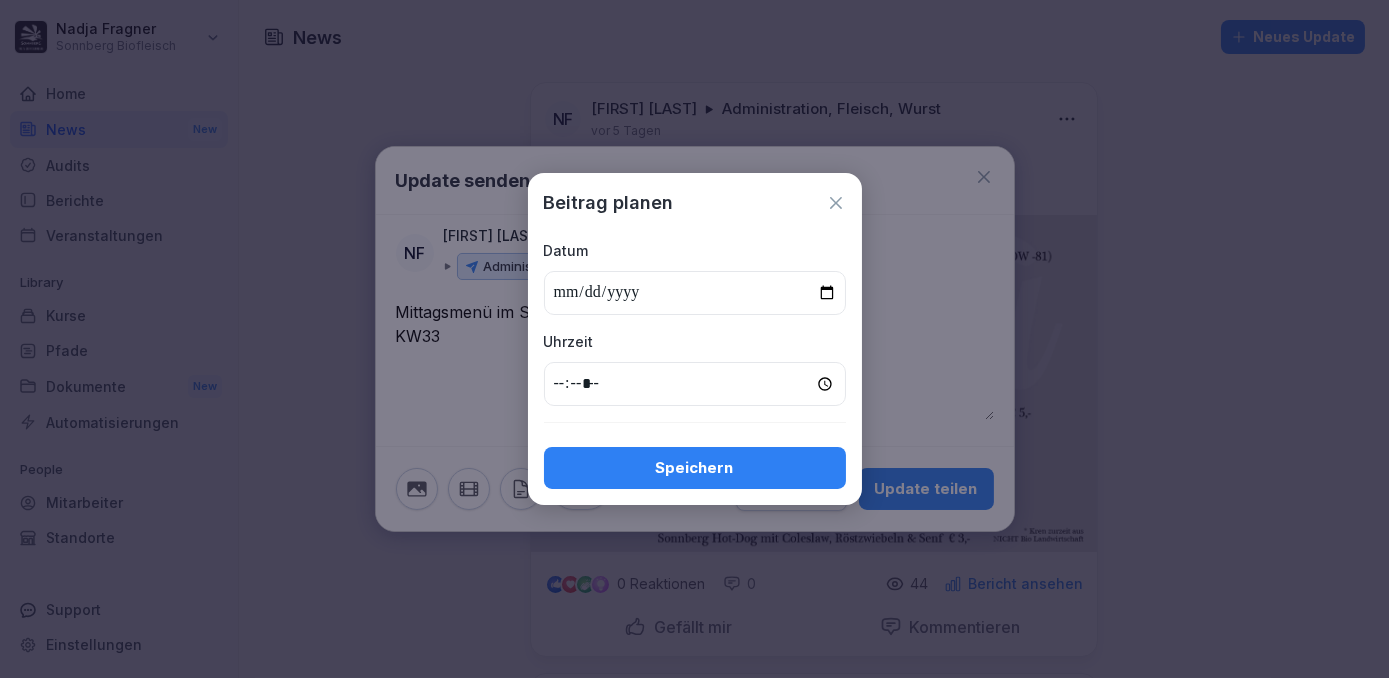 click at bounding box center [695, 384] 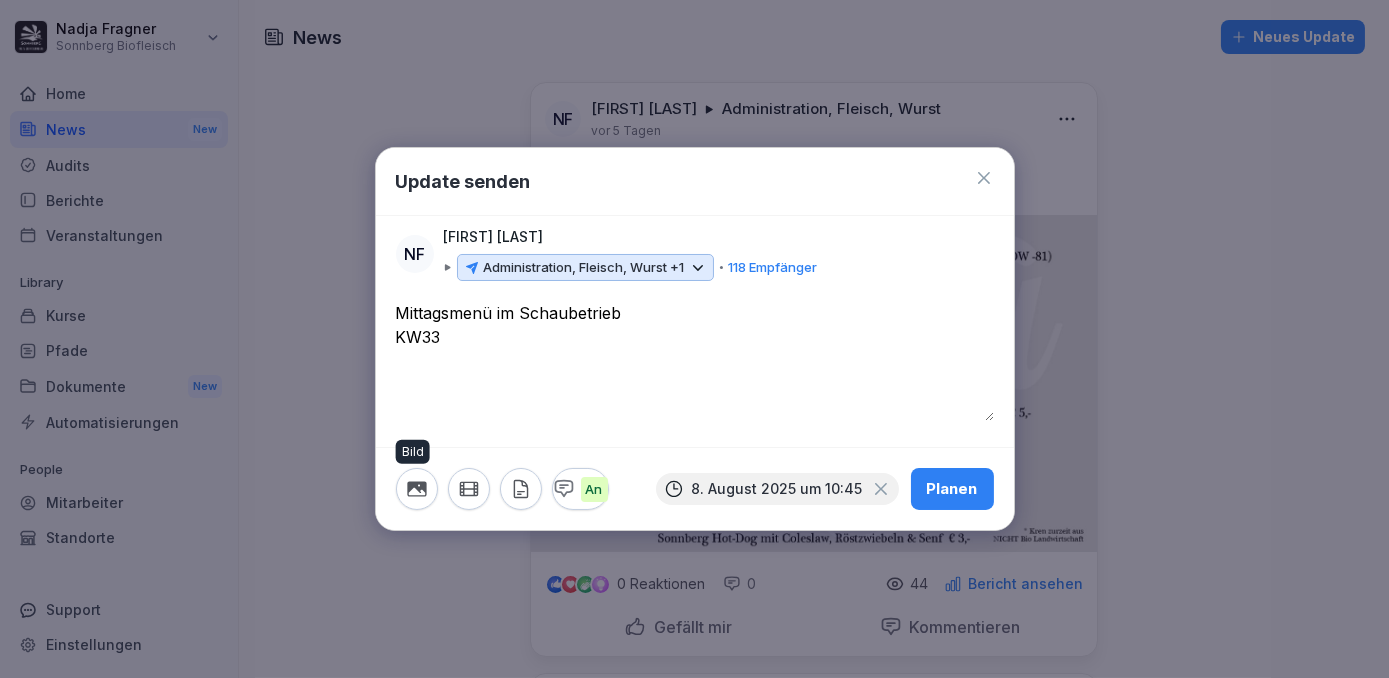 click 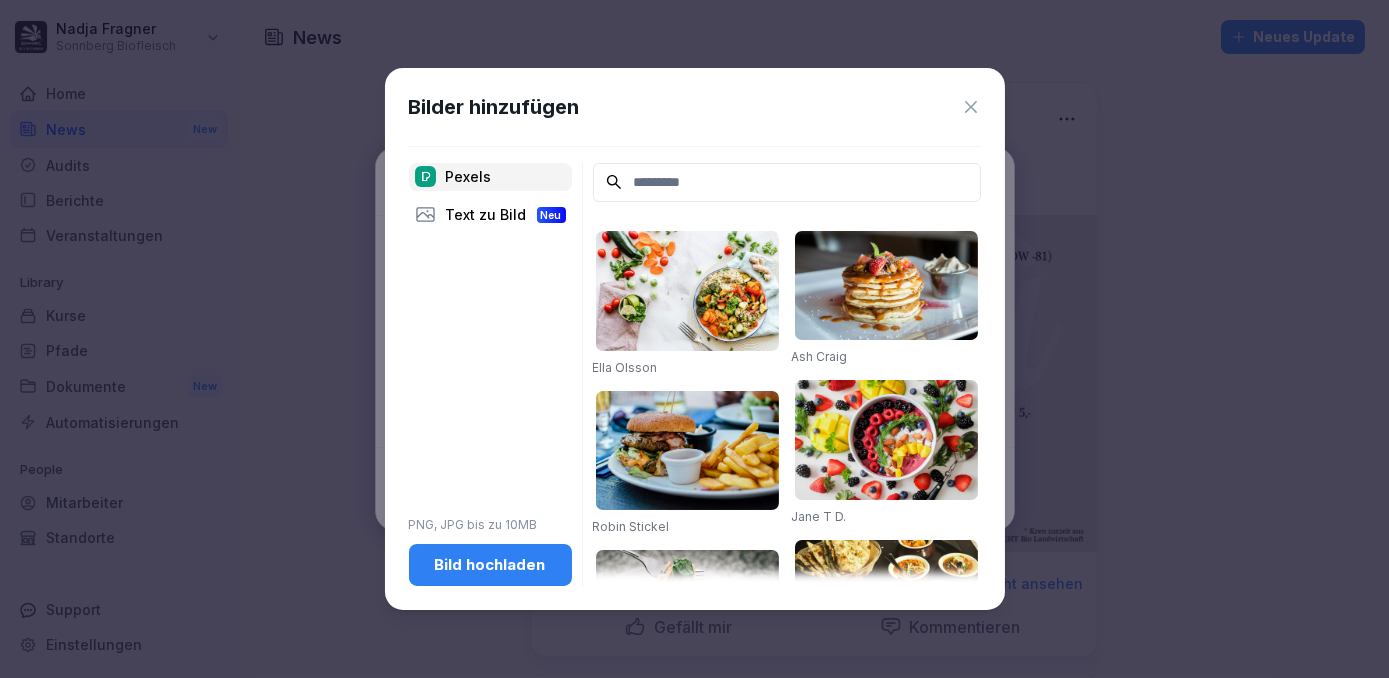 click on "Bild hochladen" at bounding box center (490, 565) 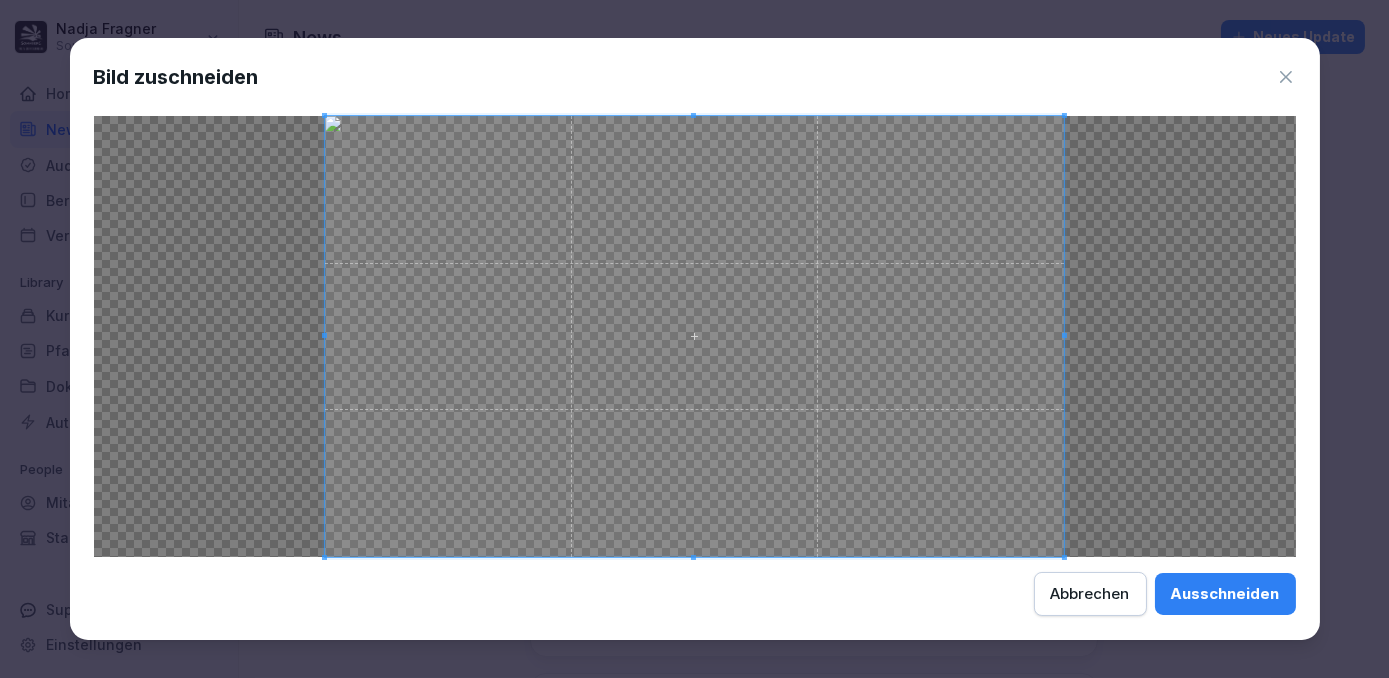 click on "Ausschneiden" at bounding box center [1225, 594] 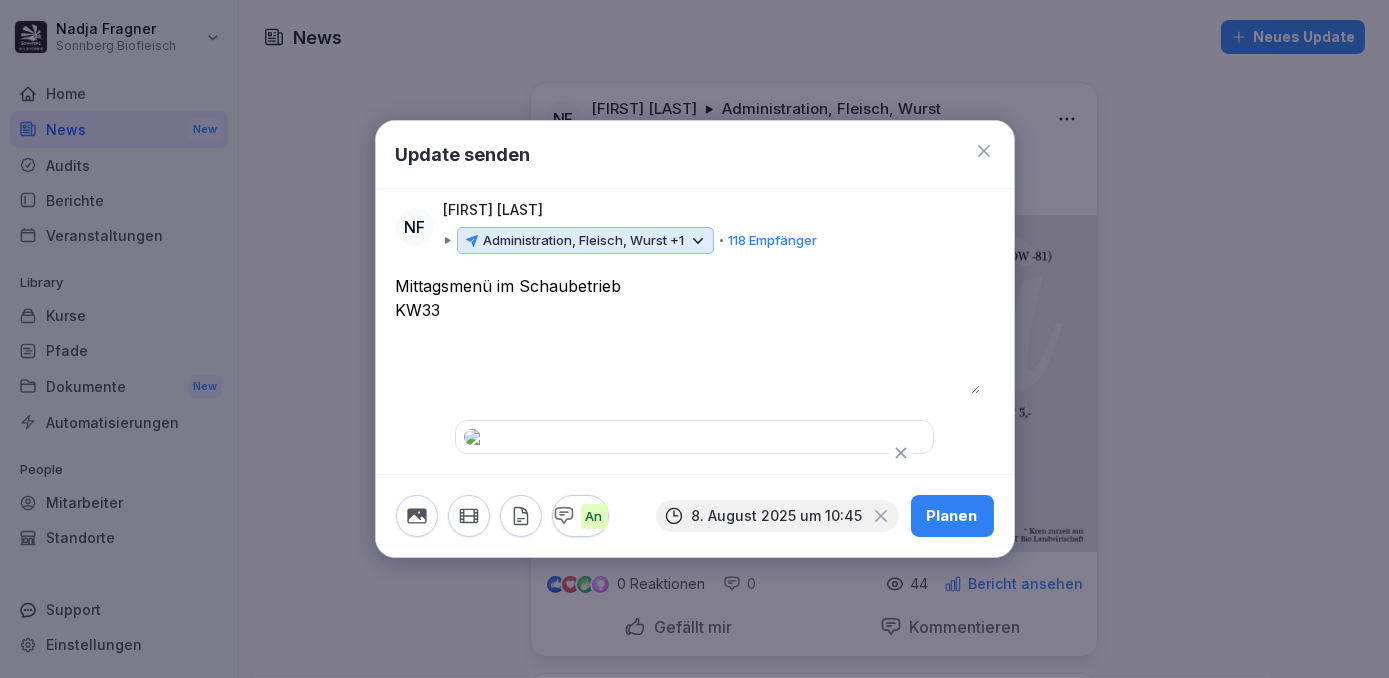 scroll, scrollTop: 0, scrollLeft: 0, axis: both 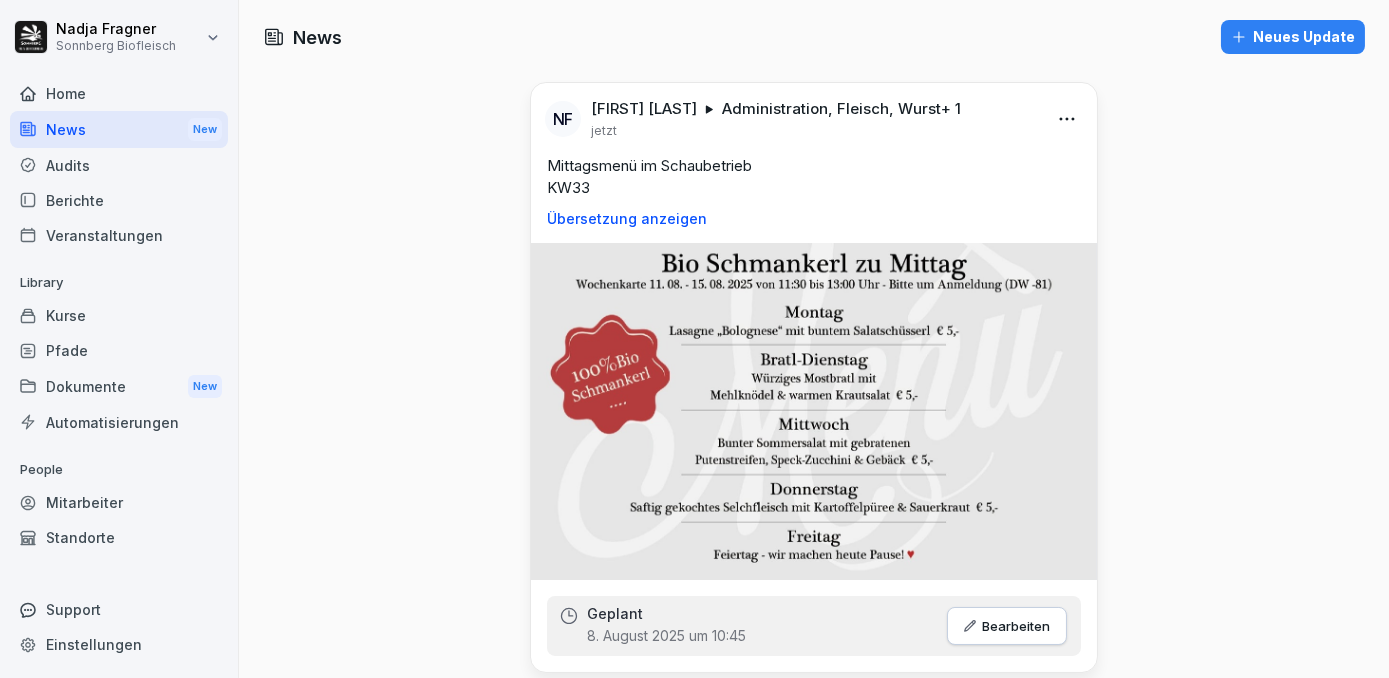 click on "Home" at bounding box center (119, 93) 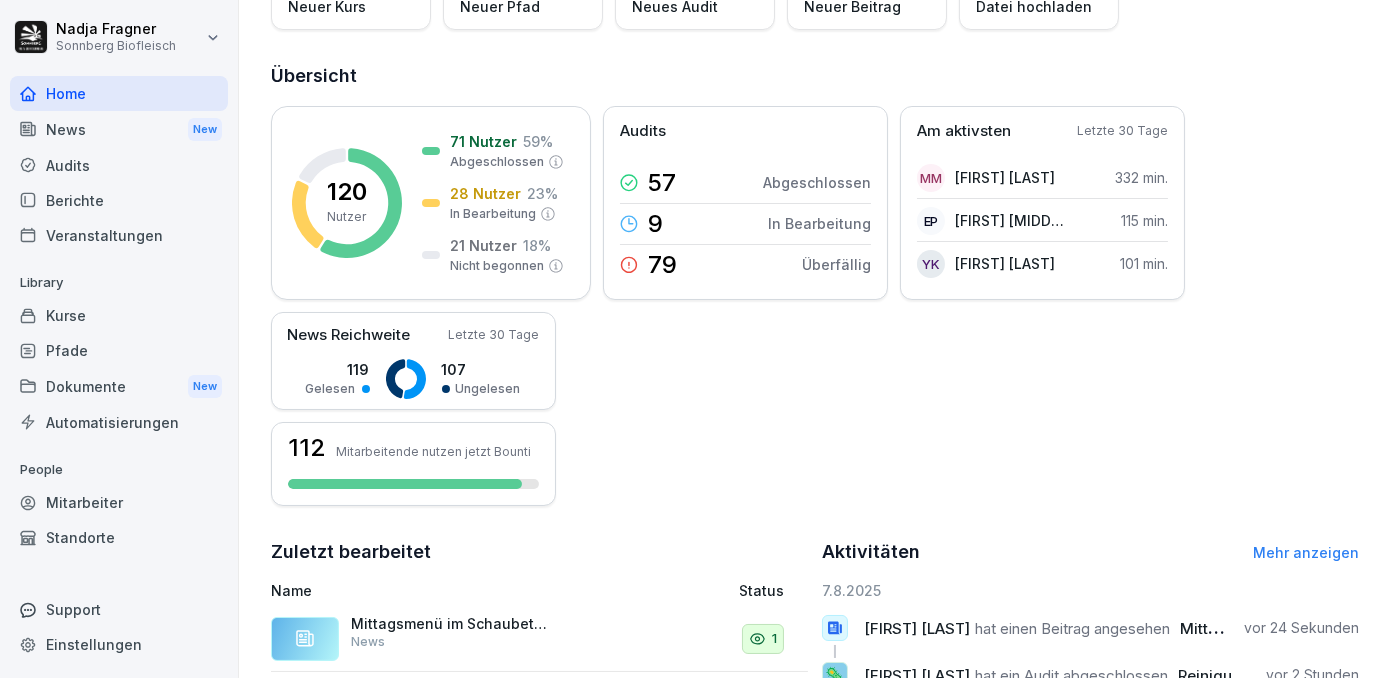 scroll, scrollTop: 9, scrollLeft: 0, axis: vertical 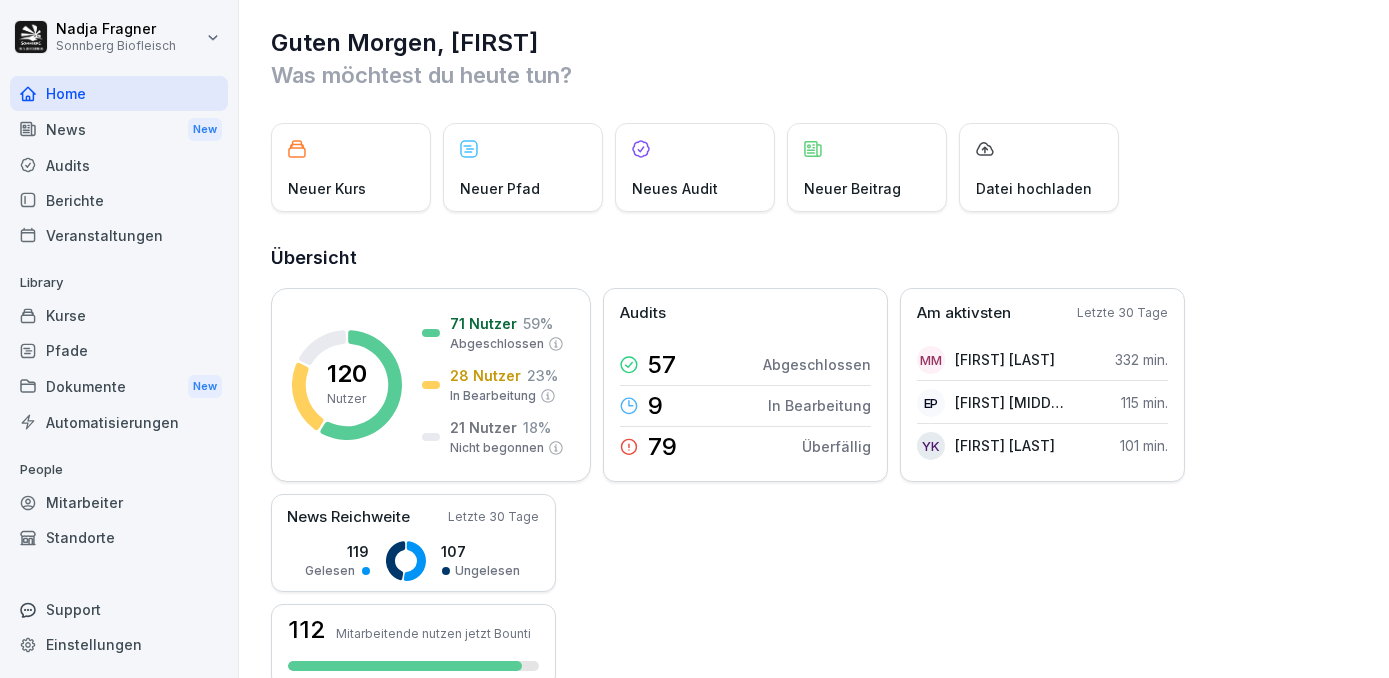 click on "Mitarbeiter" at bounding box center [119, 502] 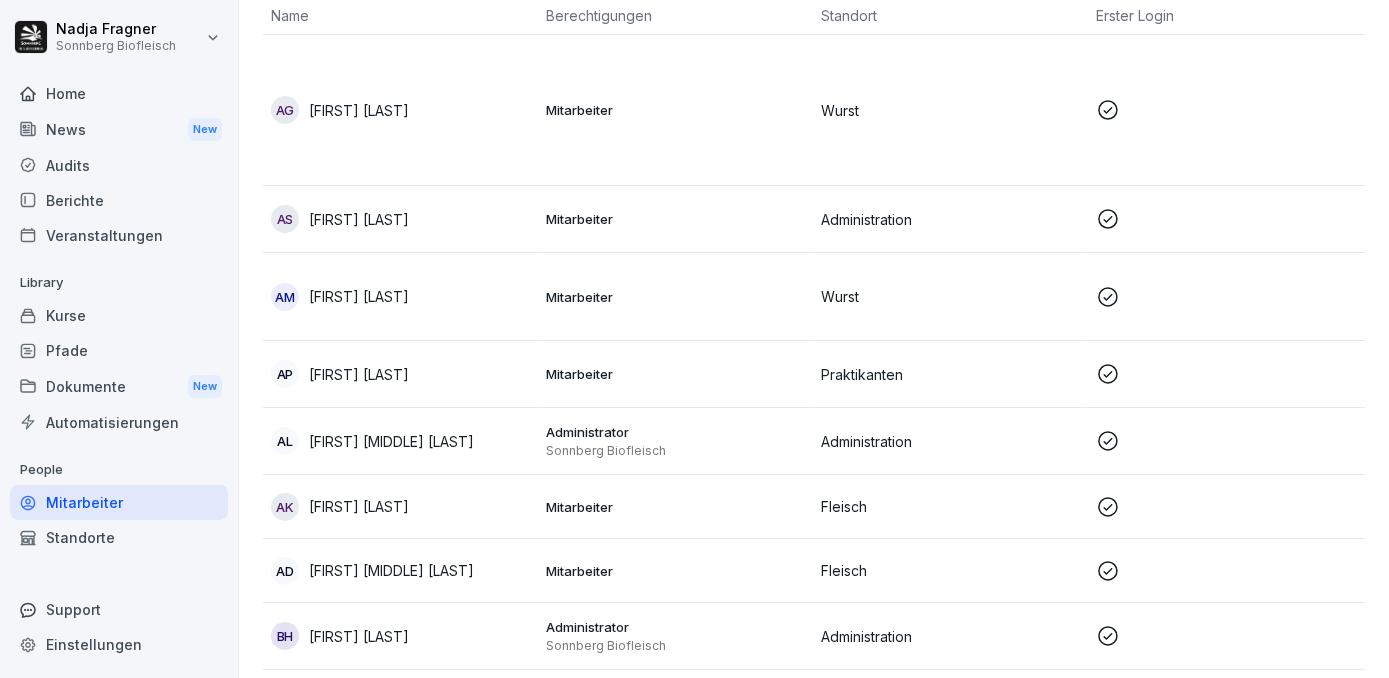 scroll, scrollTop: 0, scrollLeft: 0, axis: both 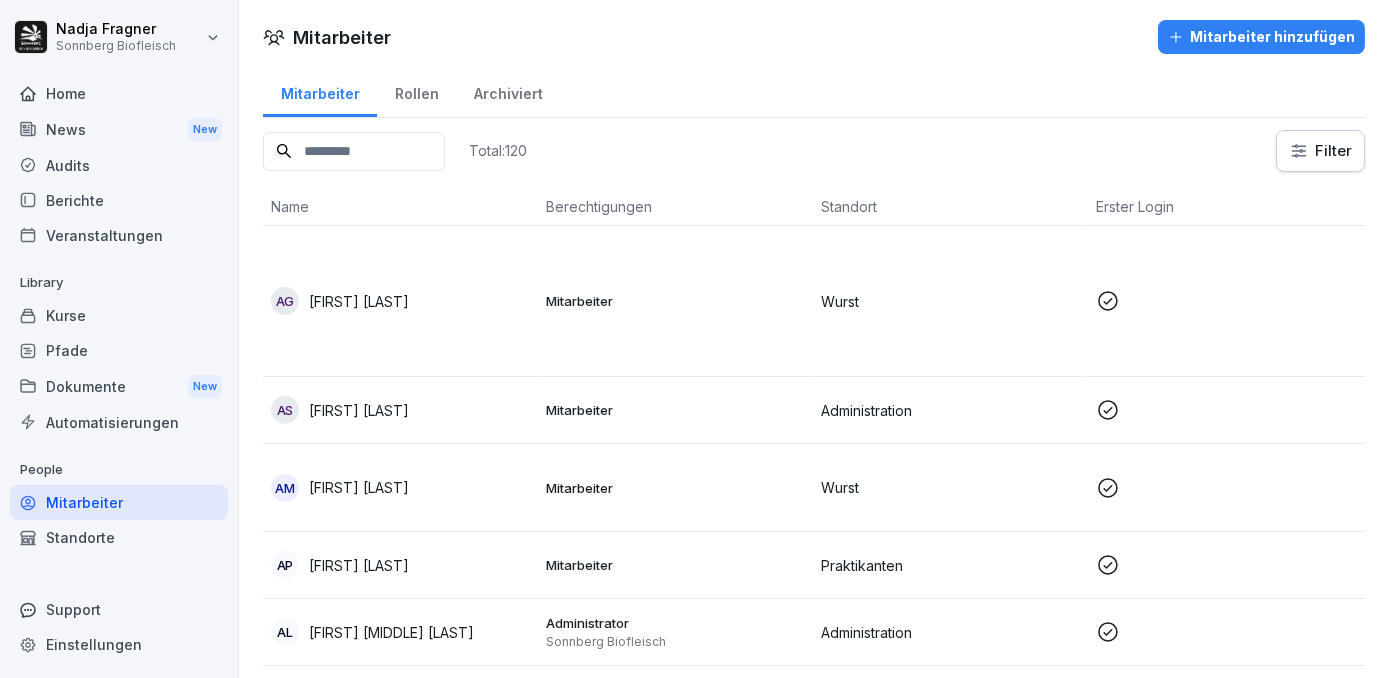click on "Home" at bounding box center [119, 93] 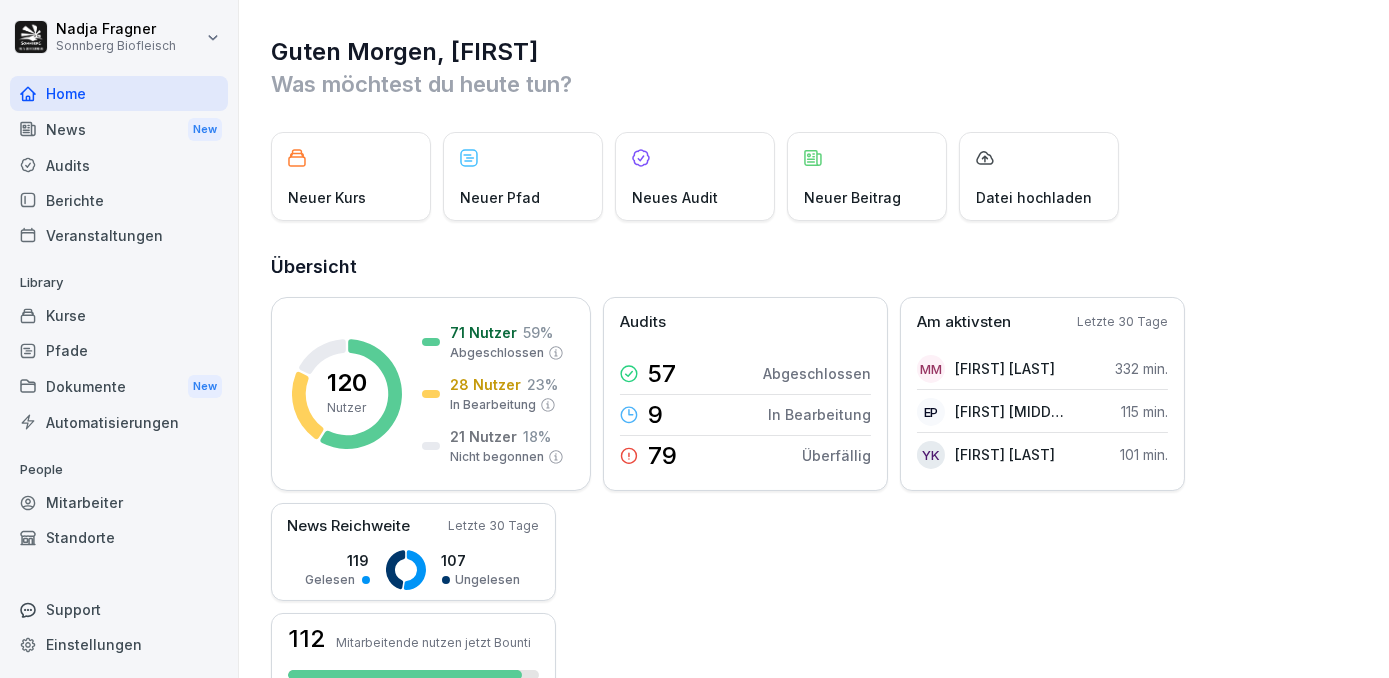 click on "Kurse" at bounding box center [119, 315] 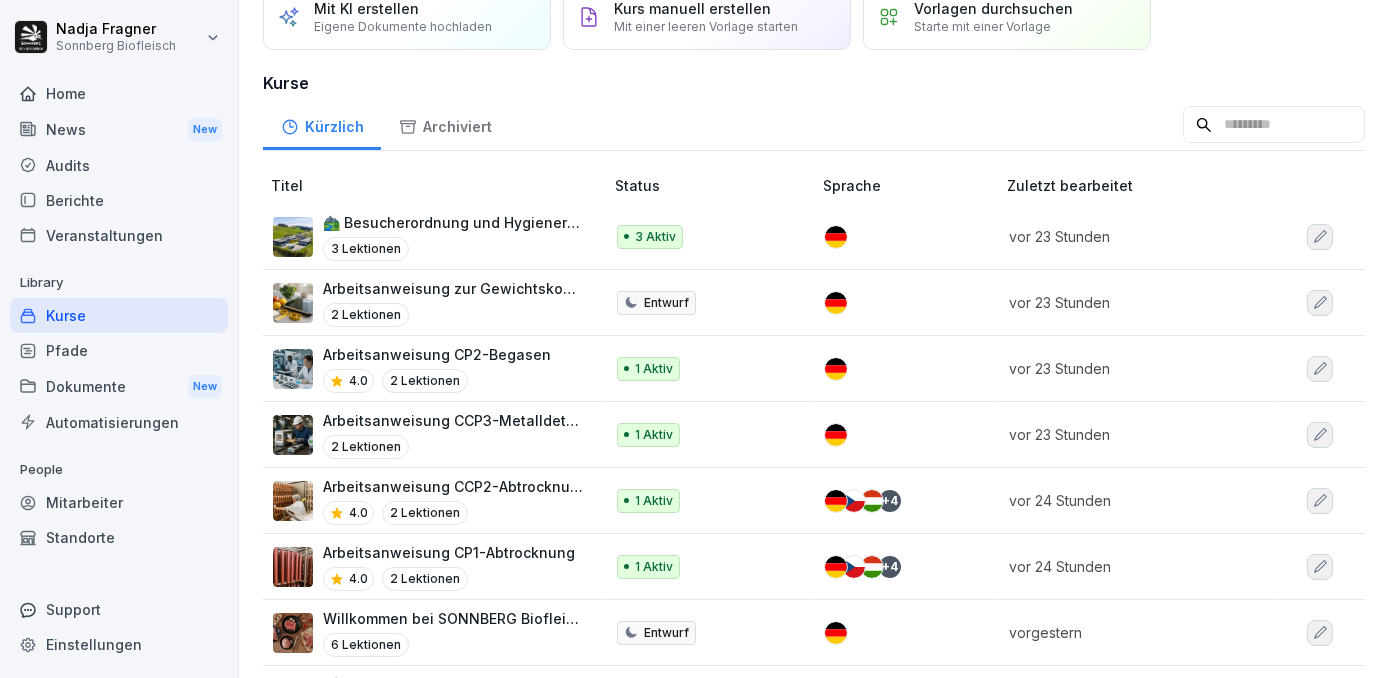 scroll, scrollTop: 181, scrollLeft: 0, axis: vertical 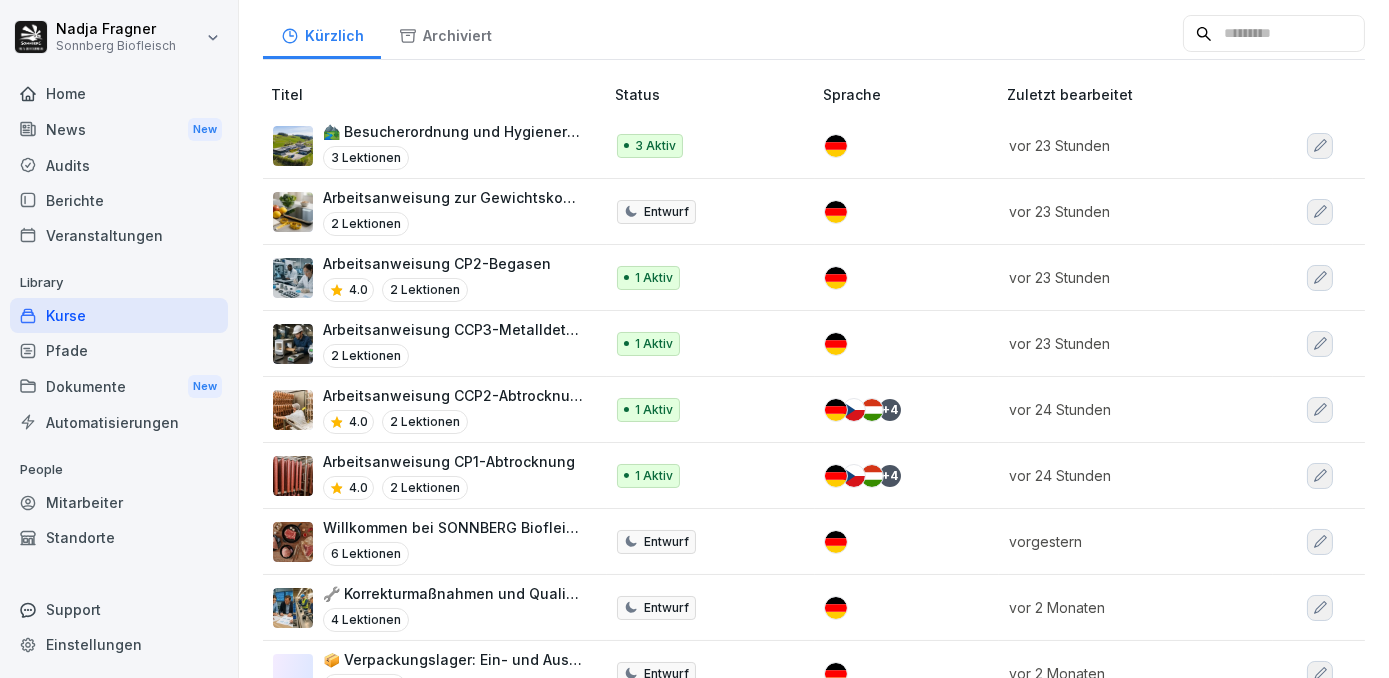 click on "Willkommen bei SONNBERG Biofleisch" at bounding box center [453, 527] 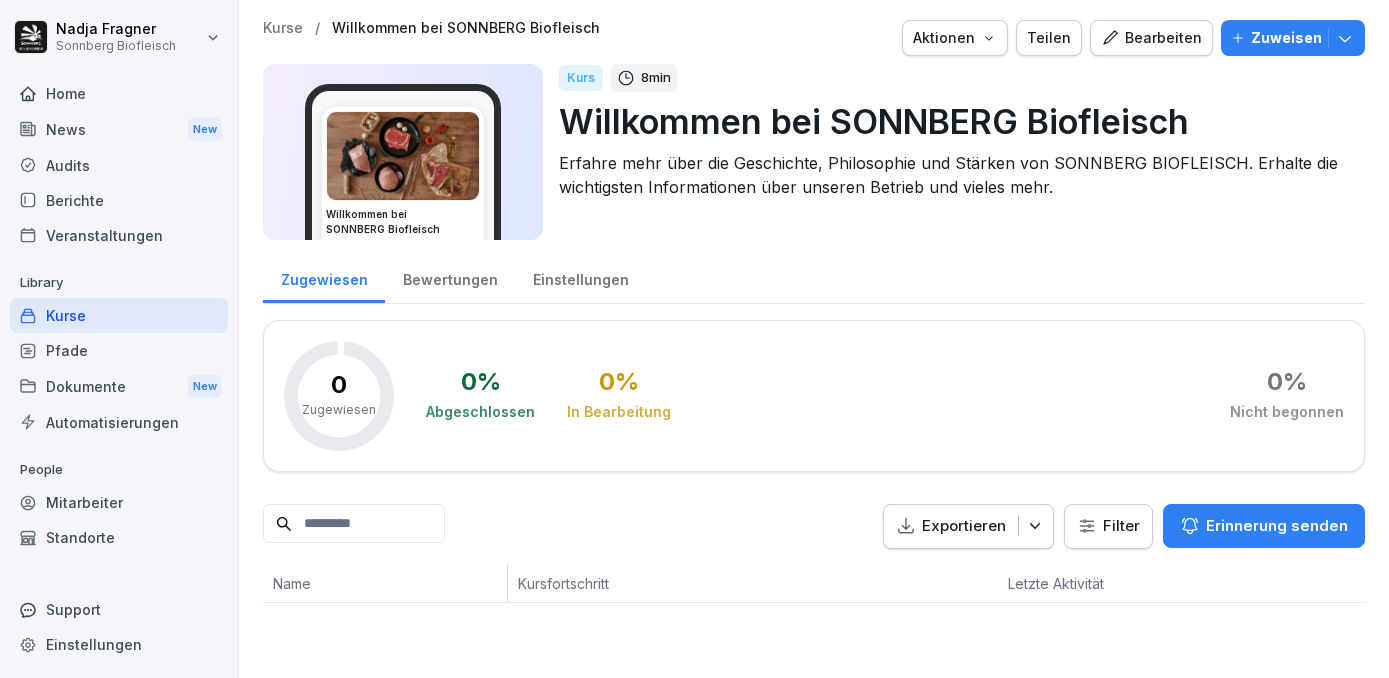 scroll, scrollTop: 0, scrollLeft: 0, axis: both 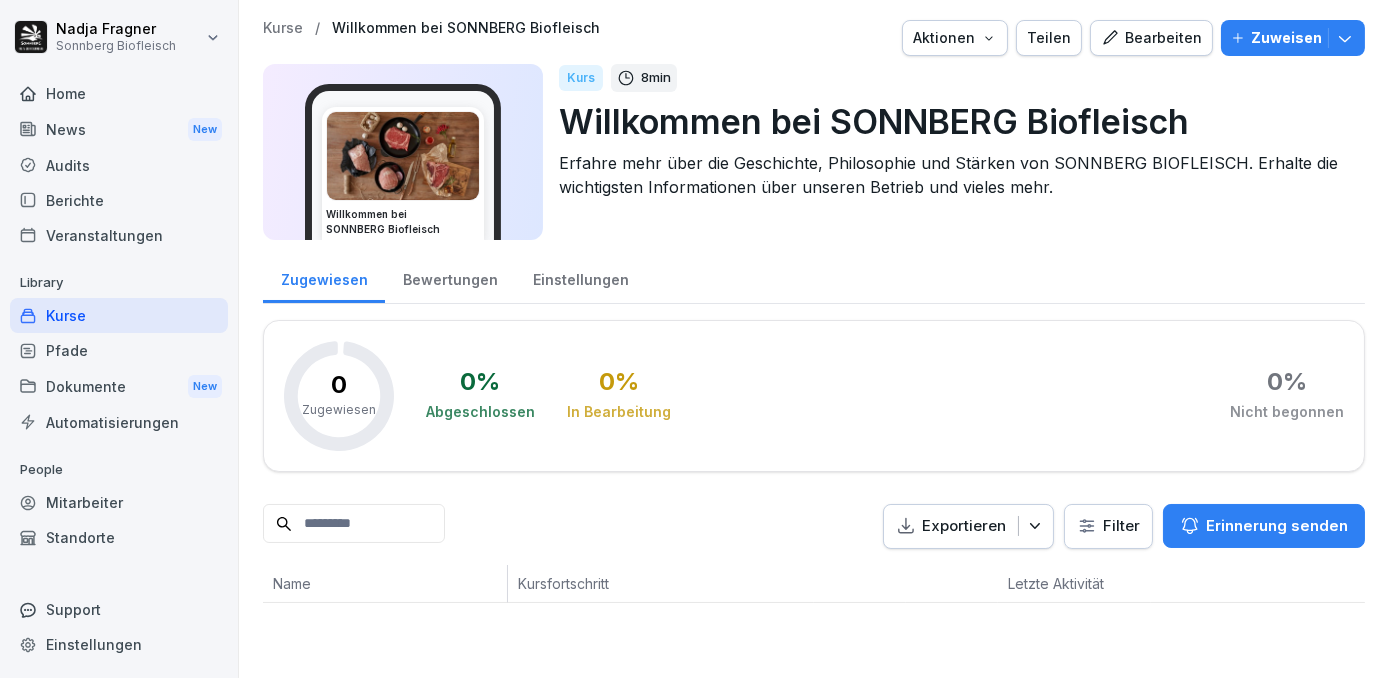 click on "Kurse" at bounding box center [119, 315] 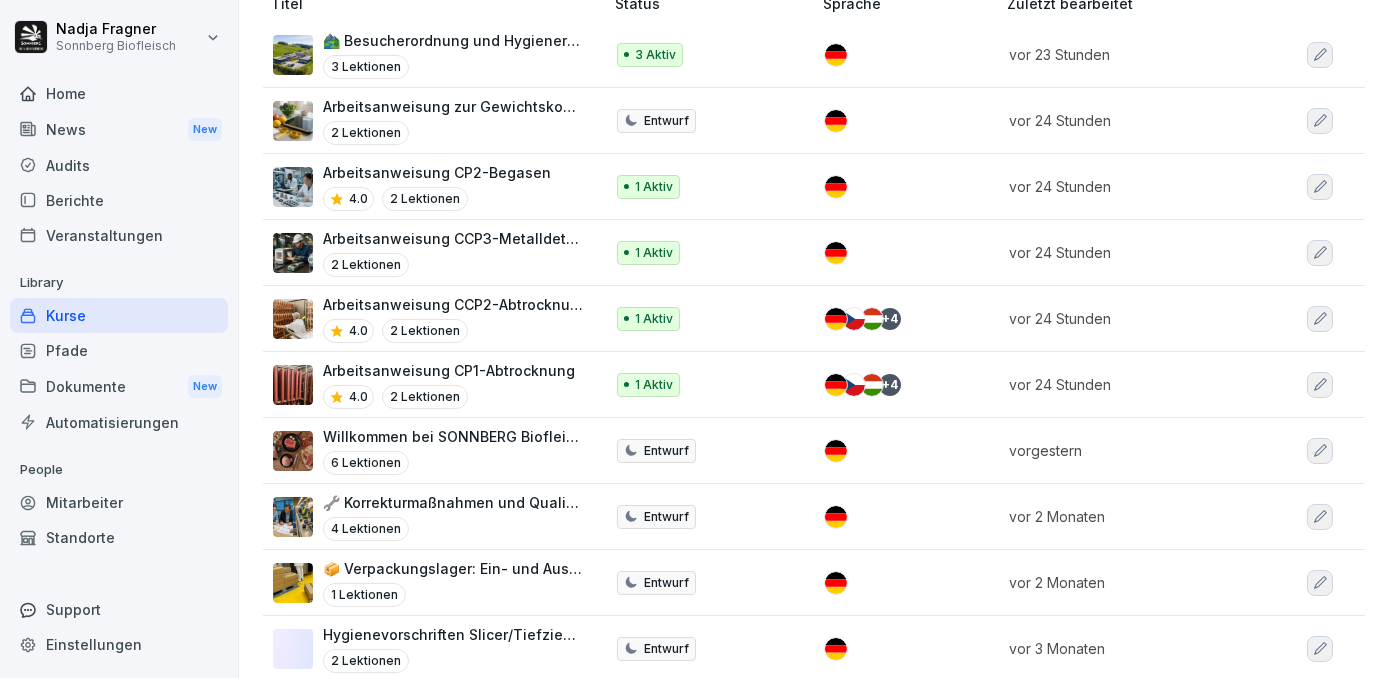 scroll, scrollTop: 0, scrollLeft: 0, axis: both 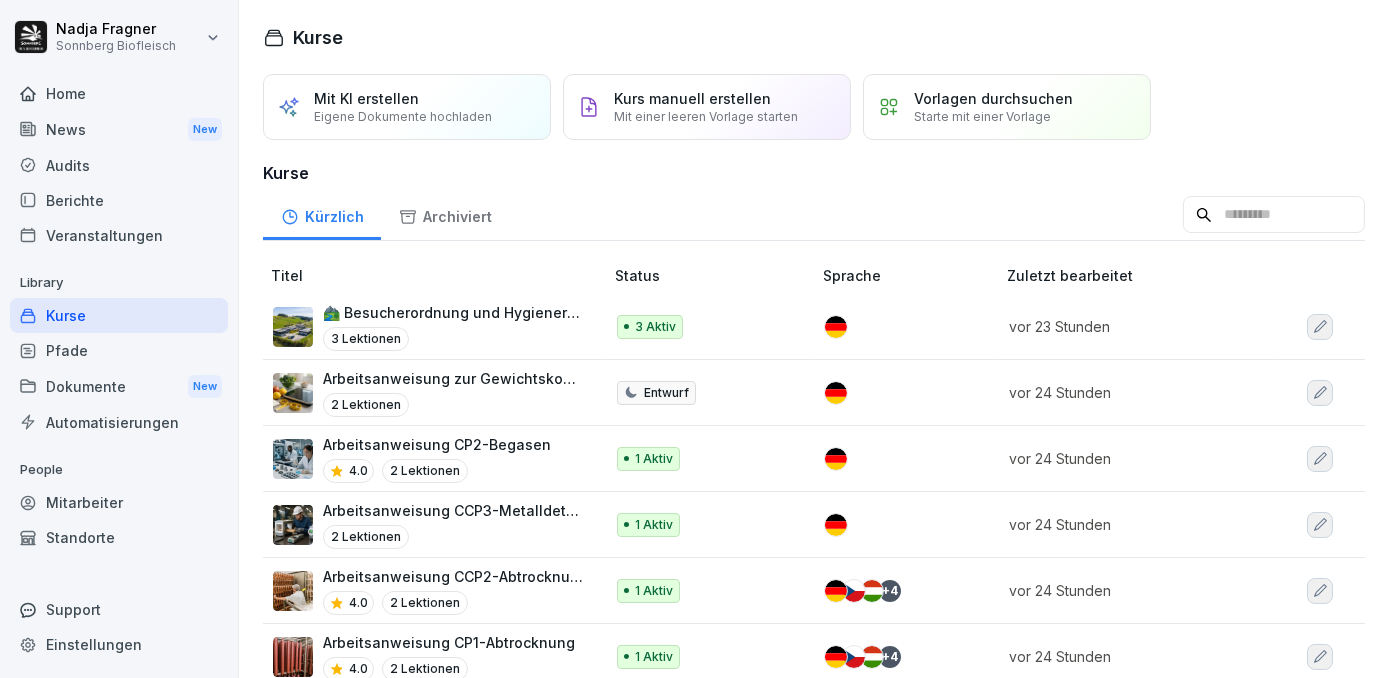 click on "Home" at bounding box center (119, 93) 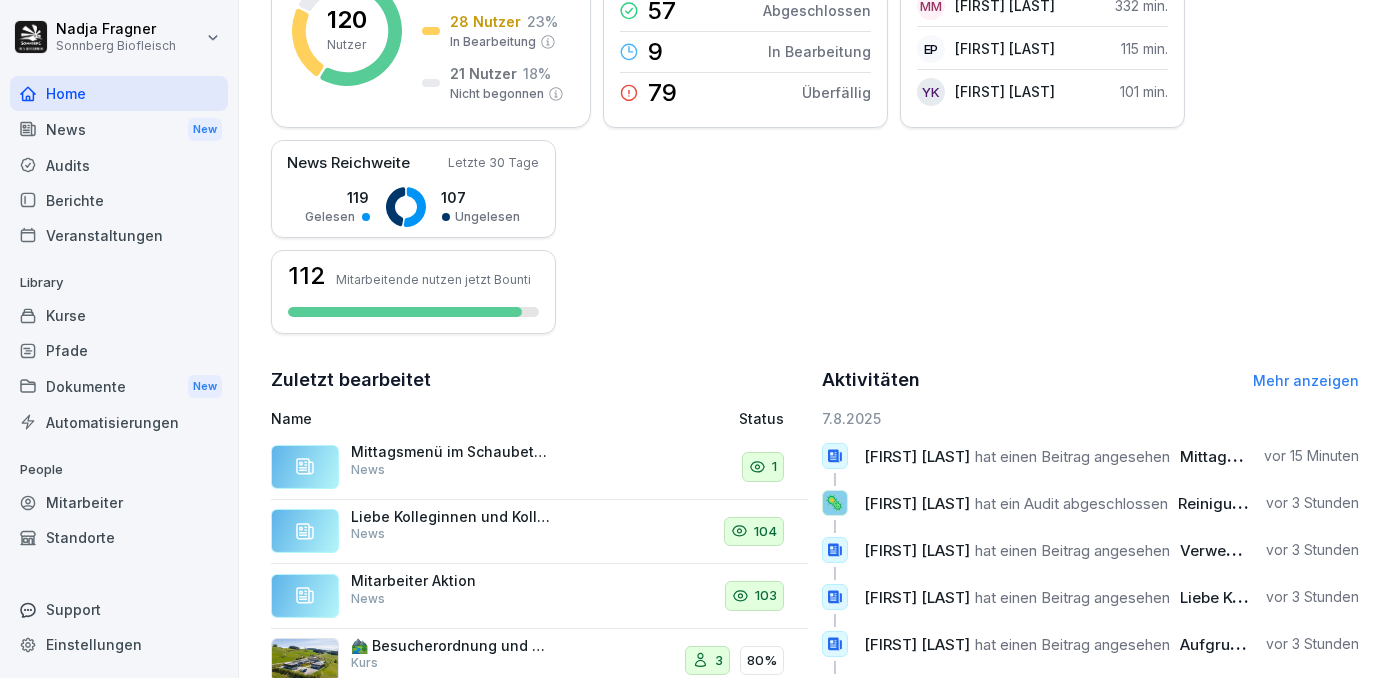 scroll, scrollTop: 554, scrollLeft: 0, axis: vertical 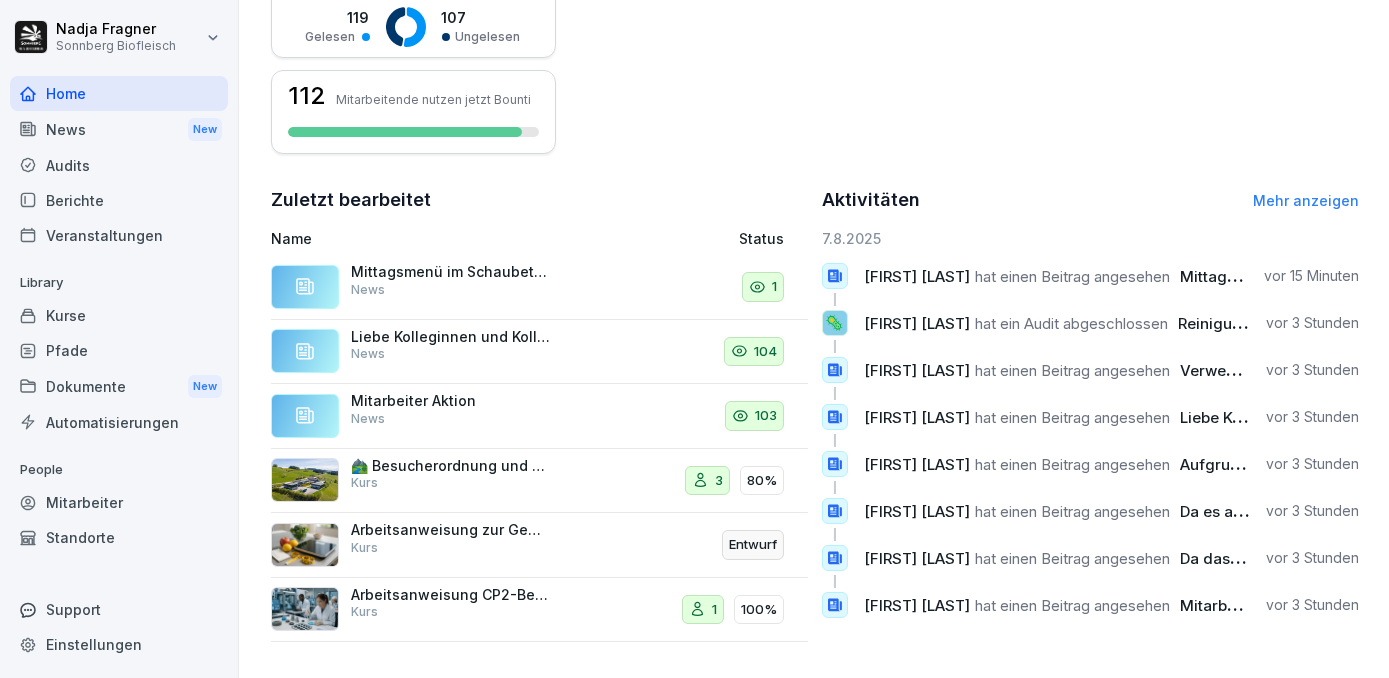click on "Mehr anzeigen" at bounding box center (1306, 200) 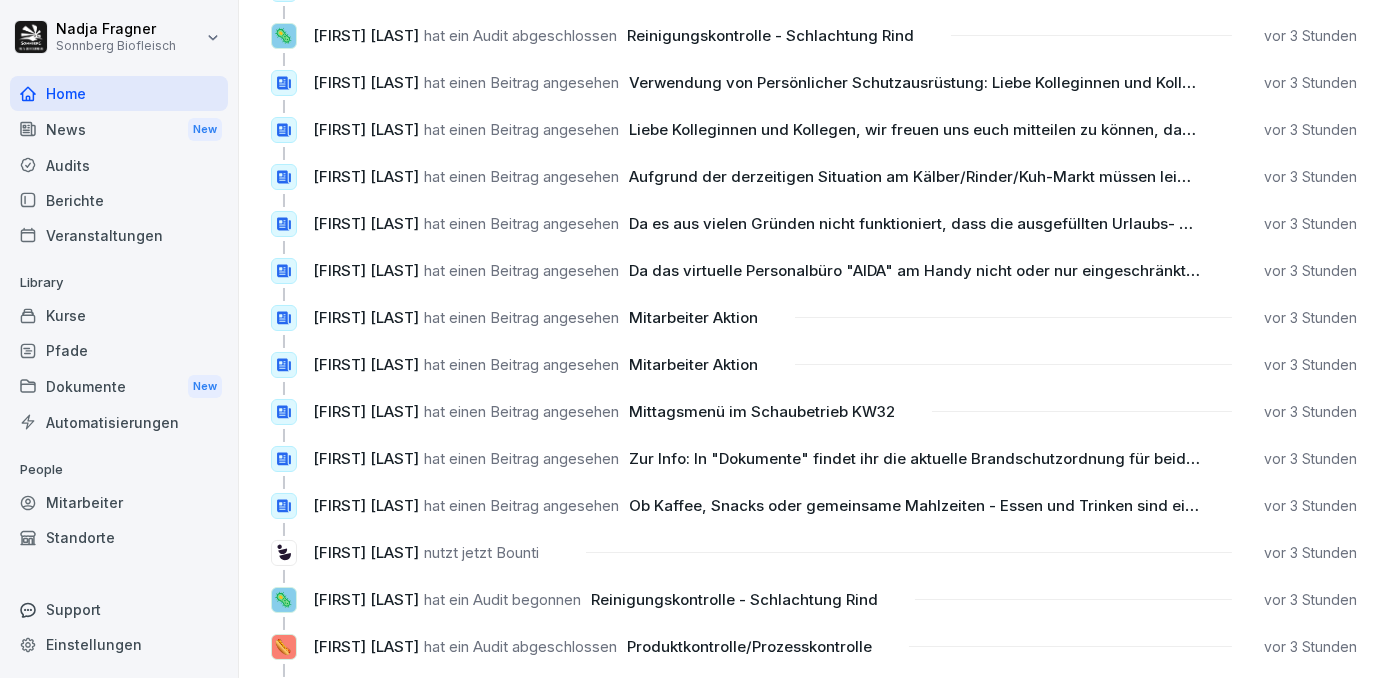 scroll, scrollTop: 0, scrollLeft: 0, axis: both 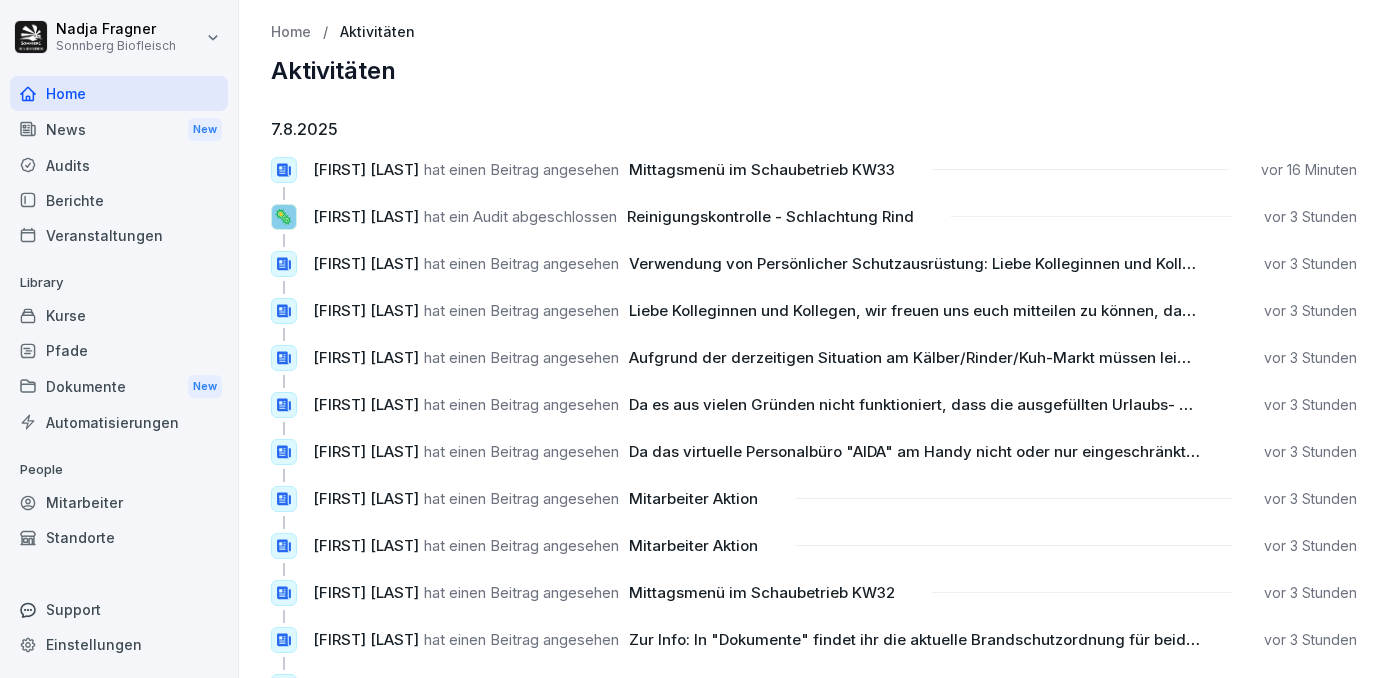 click on "Home" at bounding box center (119, 93) 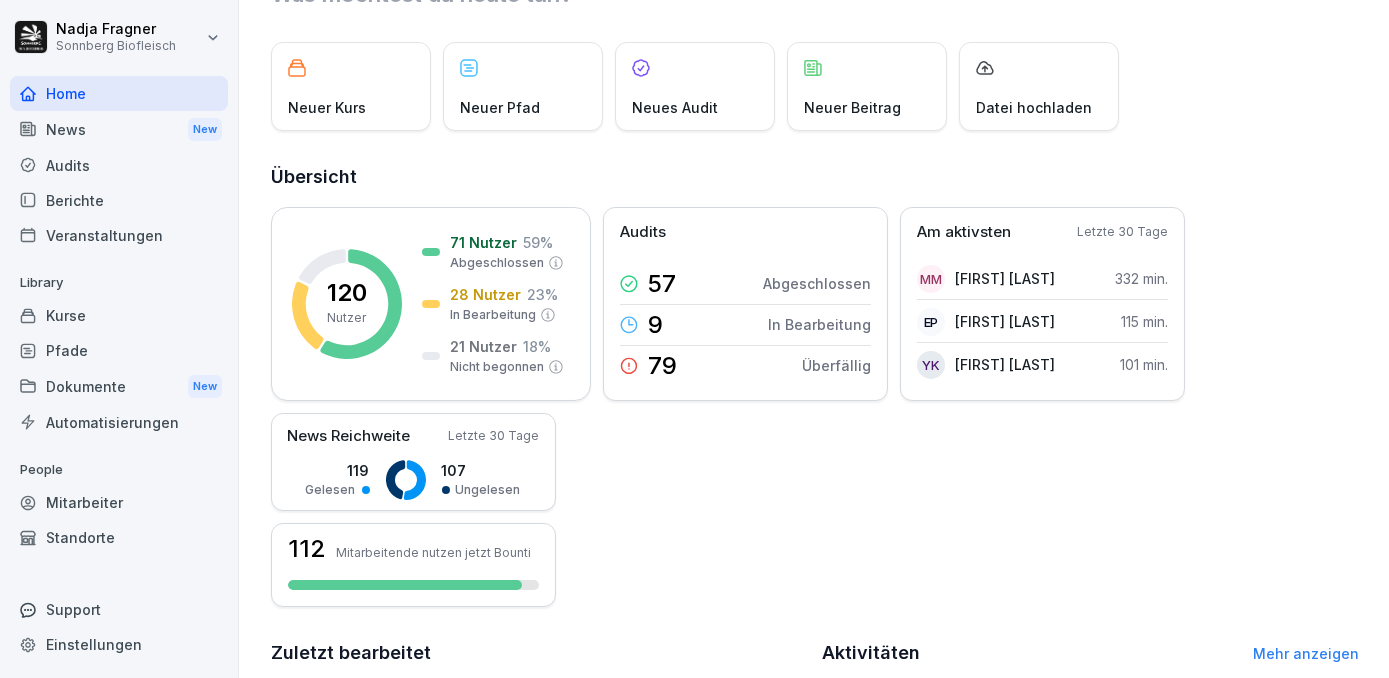 scroll, scrollTop: 0, scrollLeft: 0, axis: both 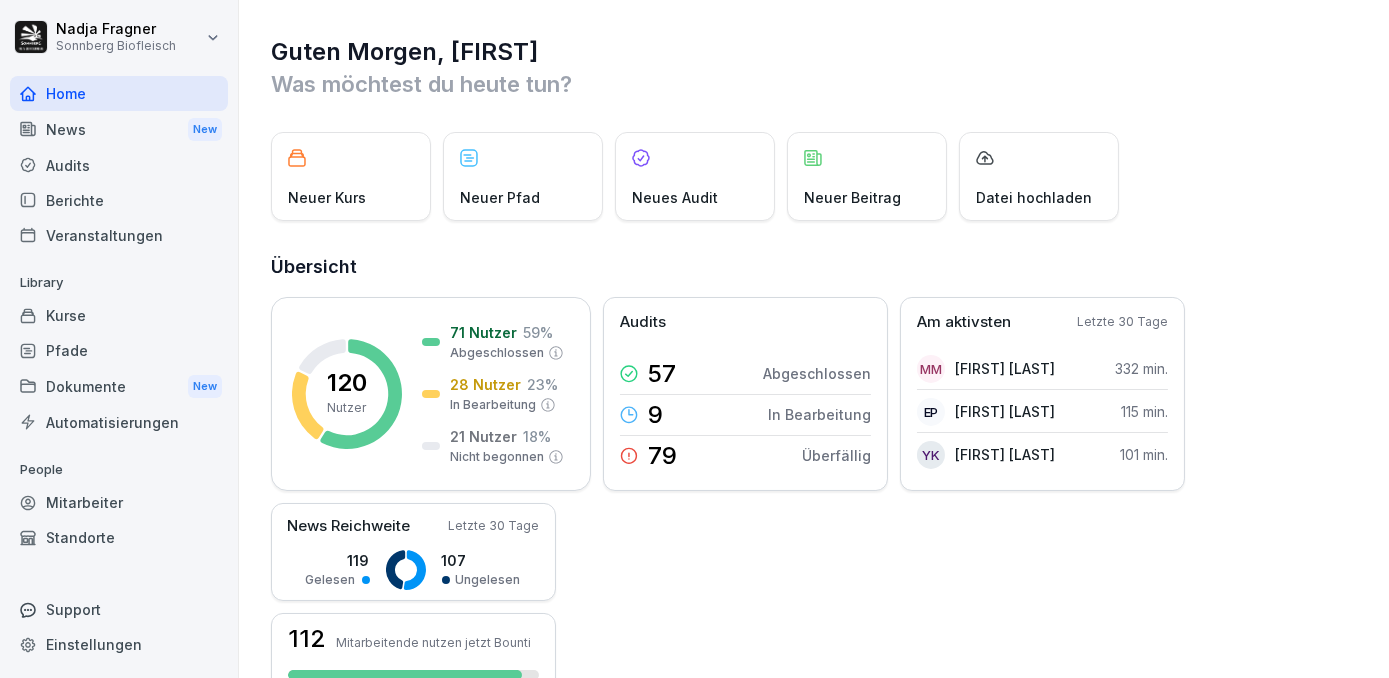 click on "Home" at bounding box center [119, 93] 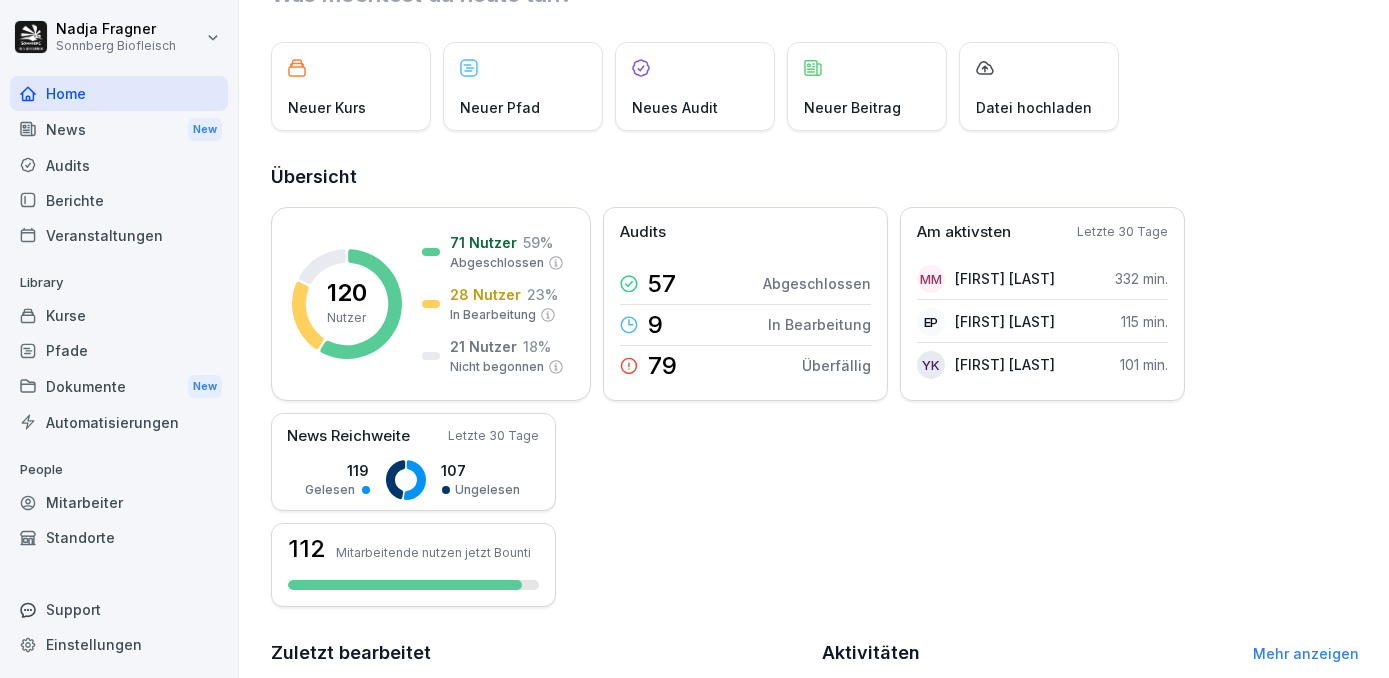 scroll, scrollTop: 0, scrollLeft: 0, axis: both 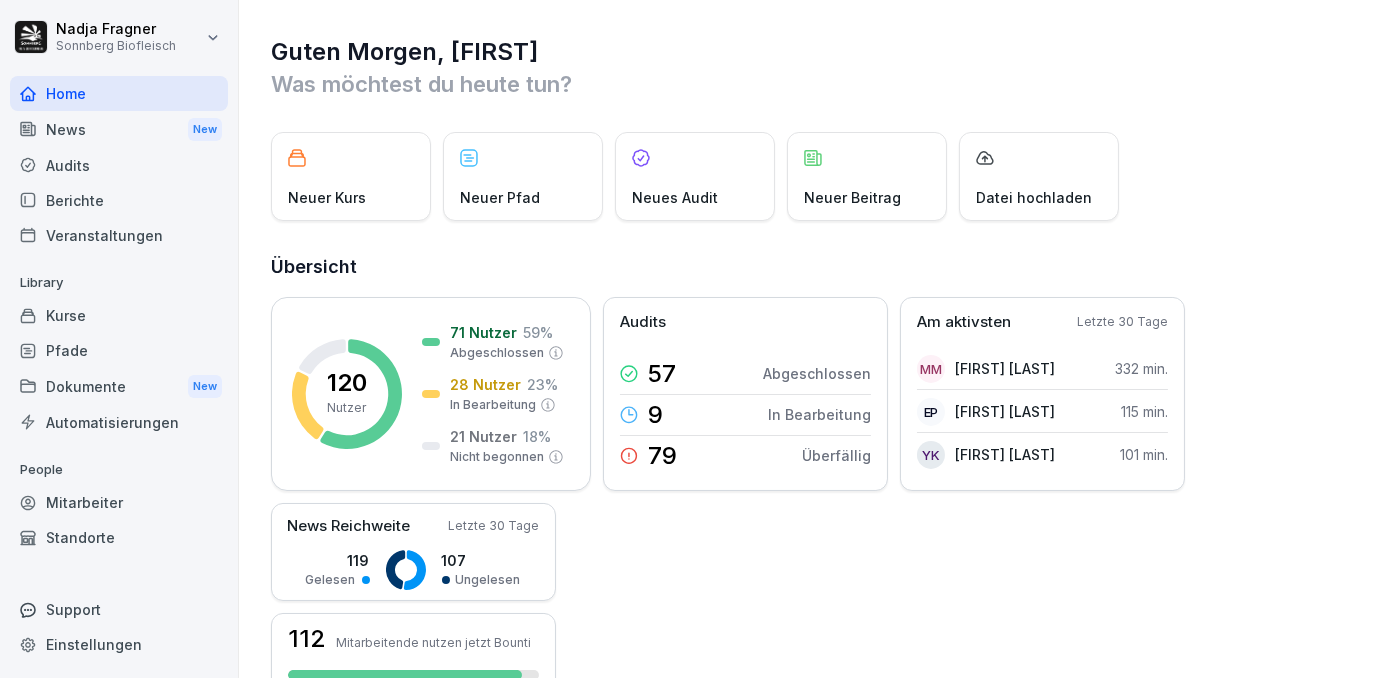 click on "Dokumente New" at bounding box center [119, 386] 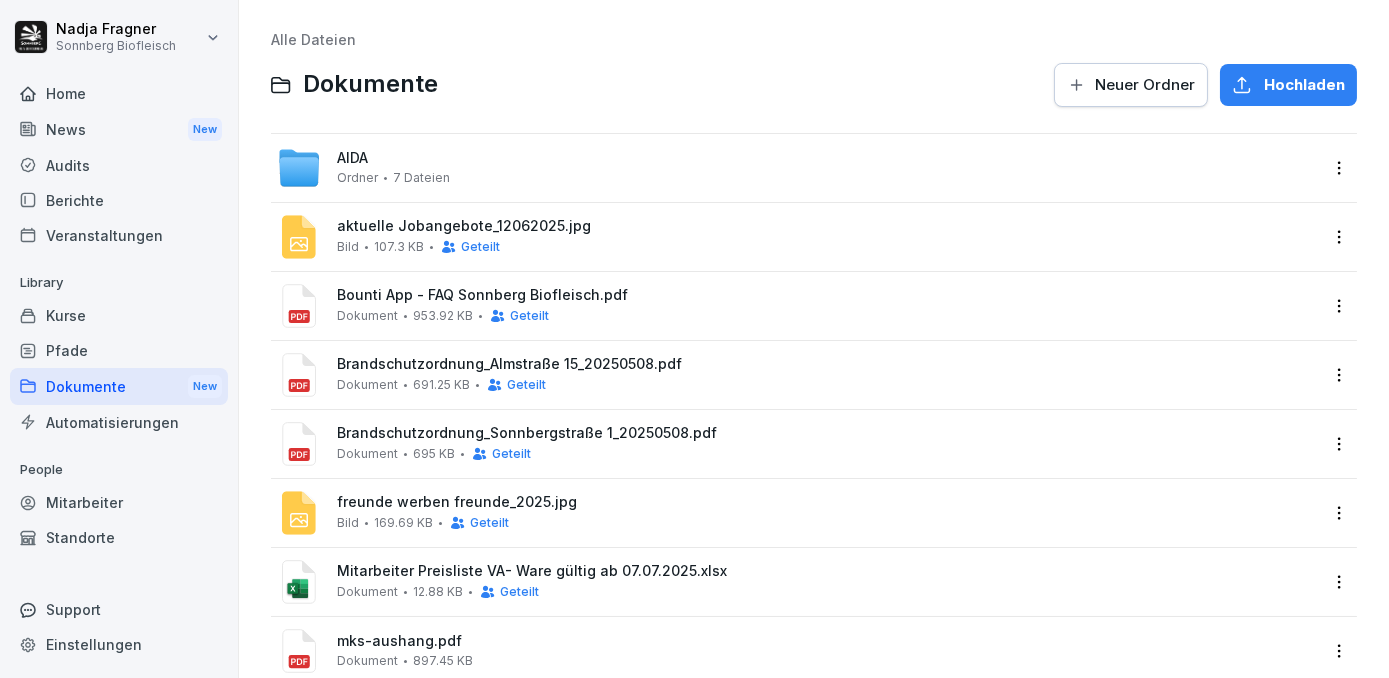 click on "Hochladen" at bounding box center (1288, 85) 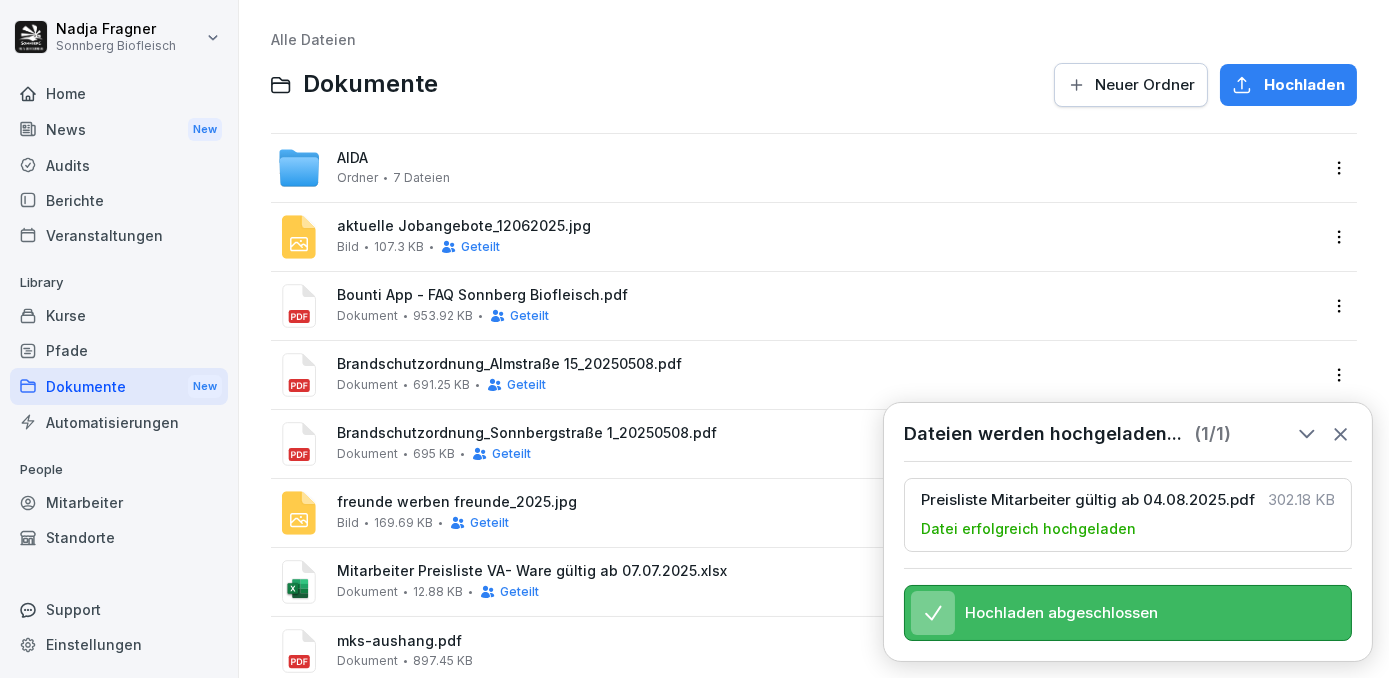 scroll, scrollTop: 258, scrollLeft: 0, axis: vertical 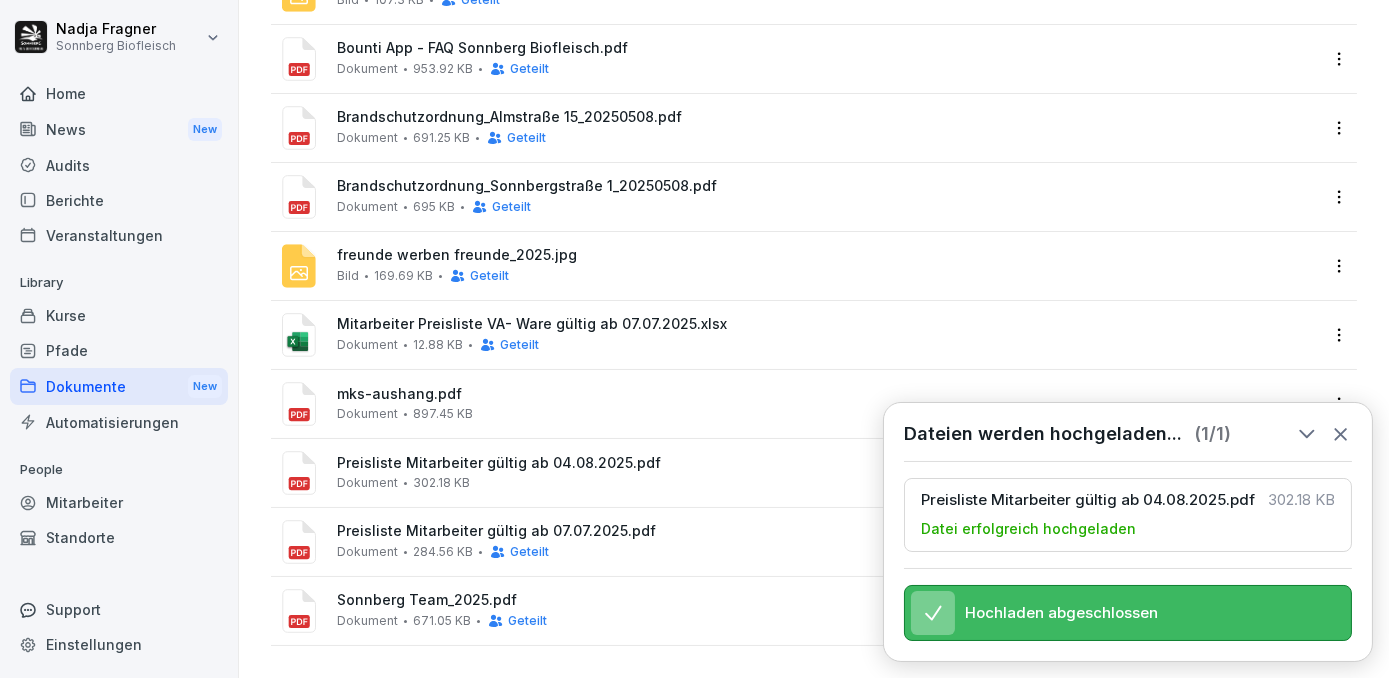 click on "Preisliste Mitarbeiter gültig ab 04.08.2025.pdf" at bounding box center (828, 463) 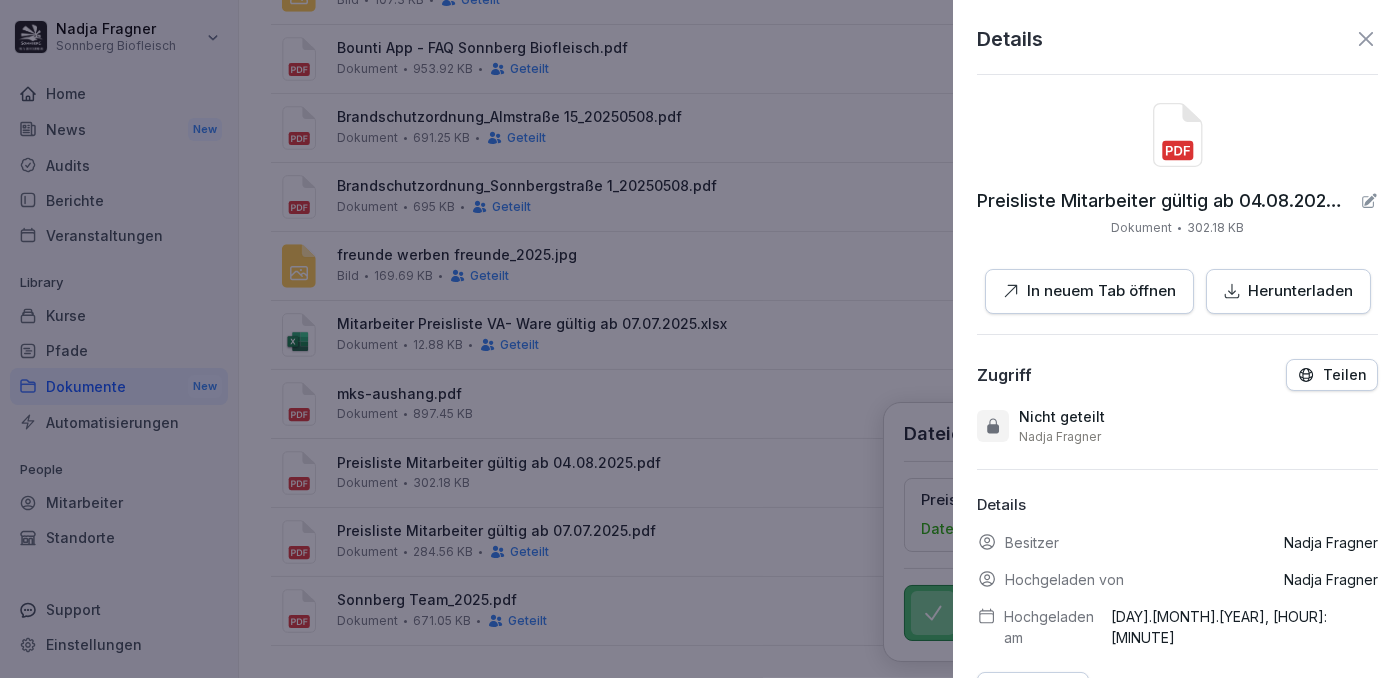 click at bounding box center (694, 339) 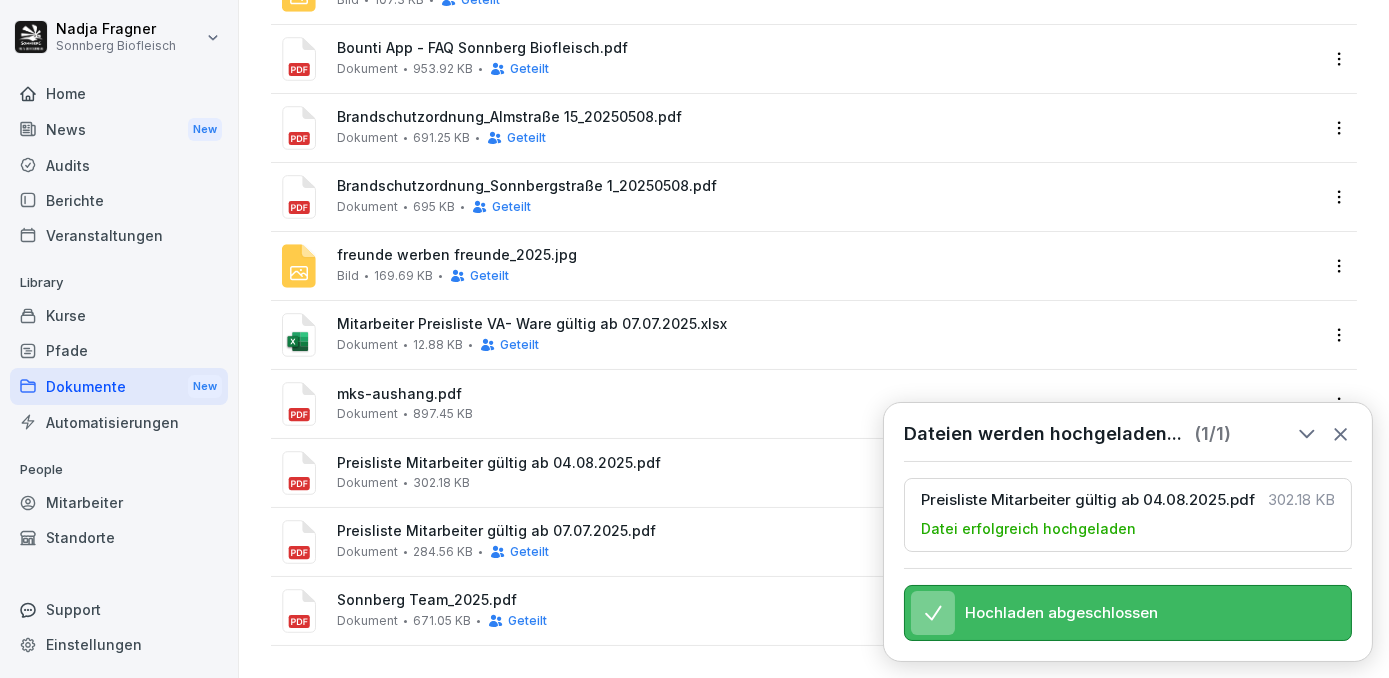 click on "Preisliste Mitarbeiter gültig ab 07.07.2025.pdf Dokument 284.56 KB Geteilt" at bounding box center [828, 541] 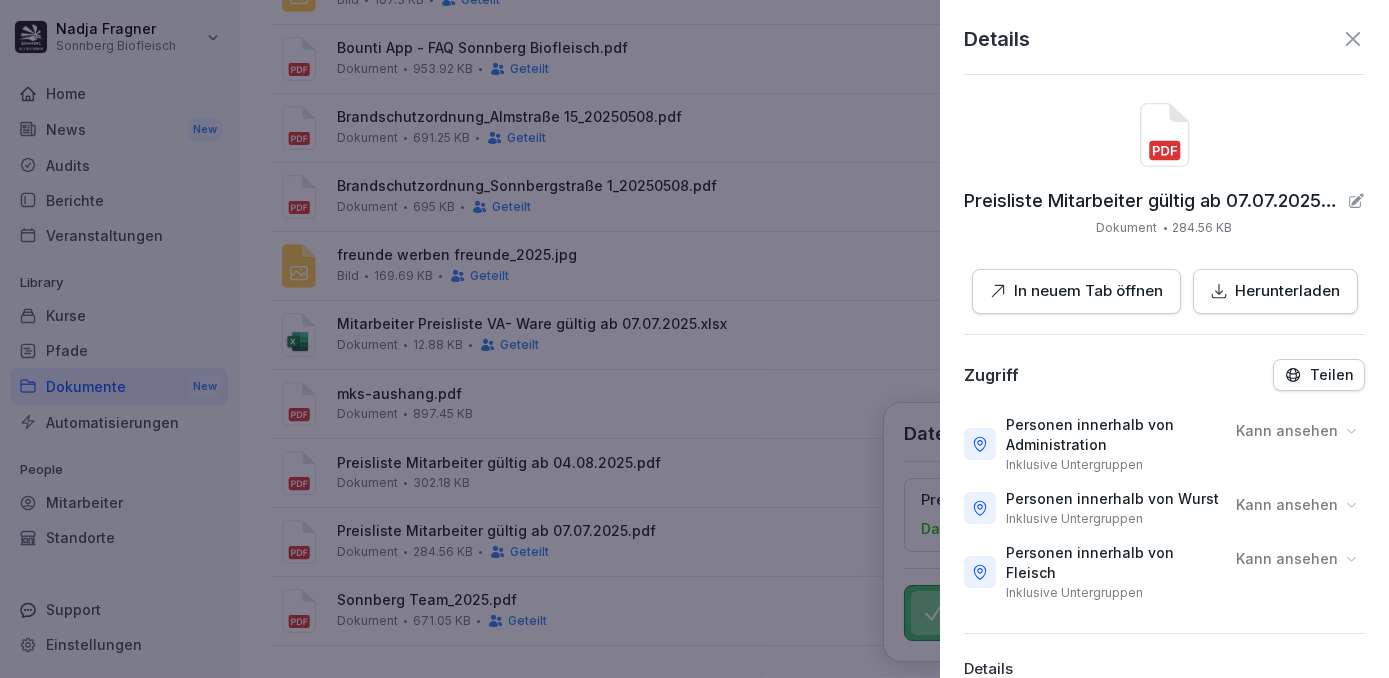 click at bounding box center (694, 339) 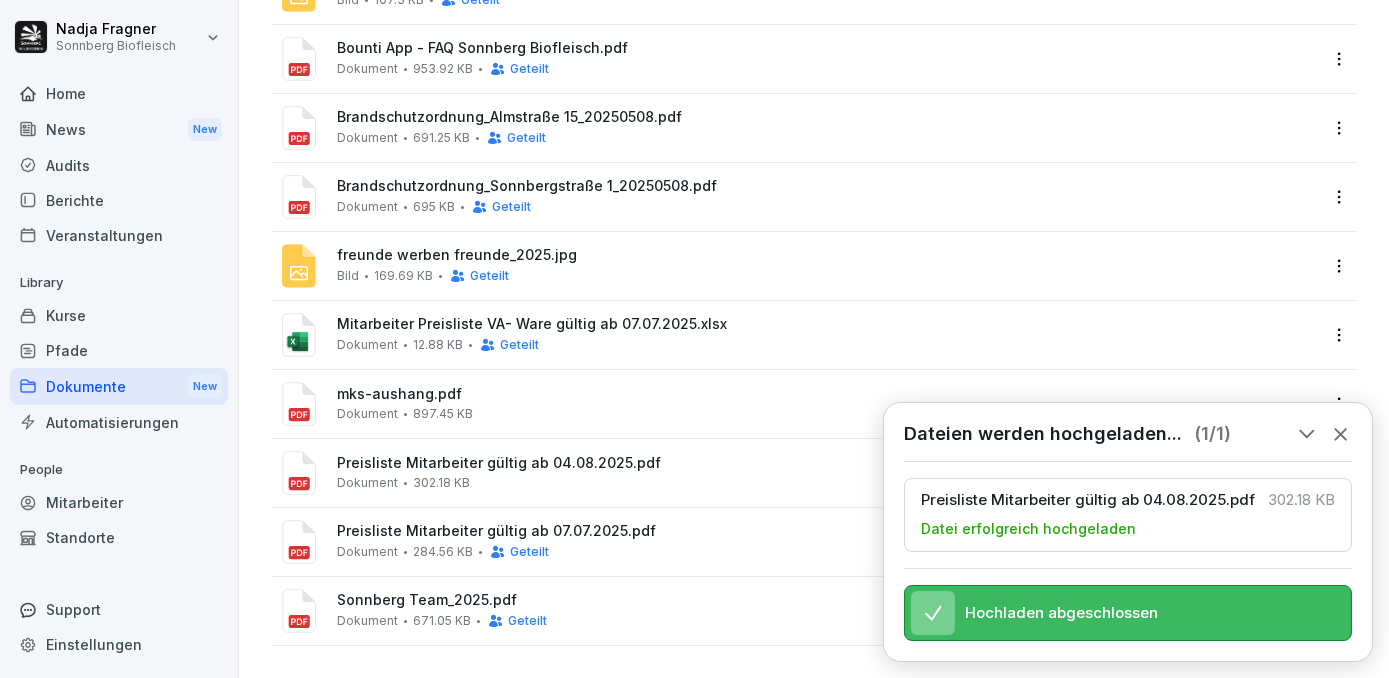 click on "Preisliste Mitarbeiter gültig ab 04.08.2025.pdf Dokument 302.18 KB" at bounding box center [828, 472] 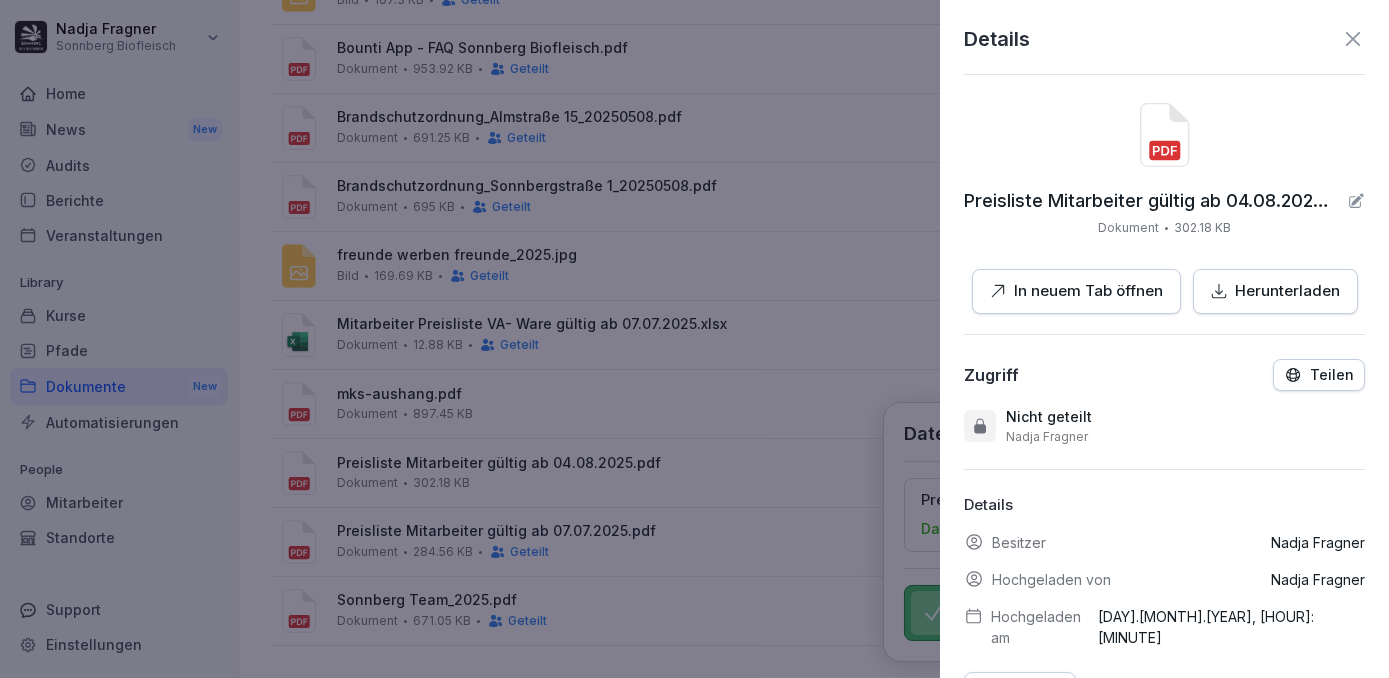 click on "Teilen" at bounding box center [1332, 375] 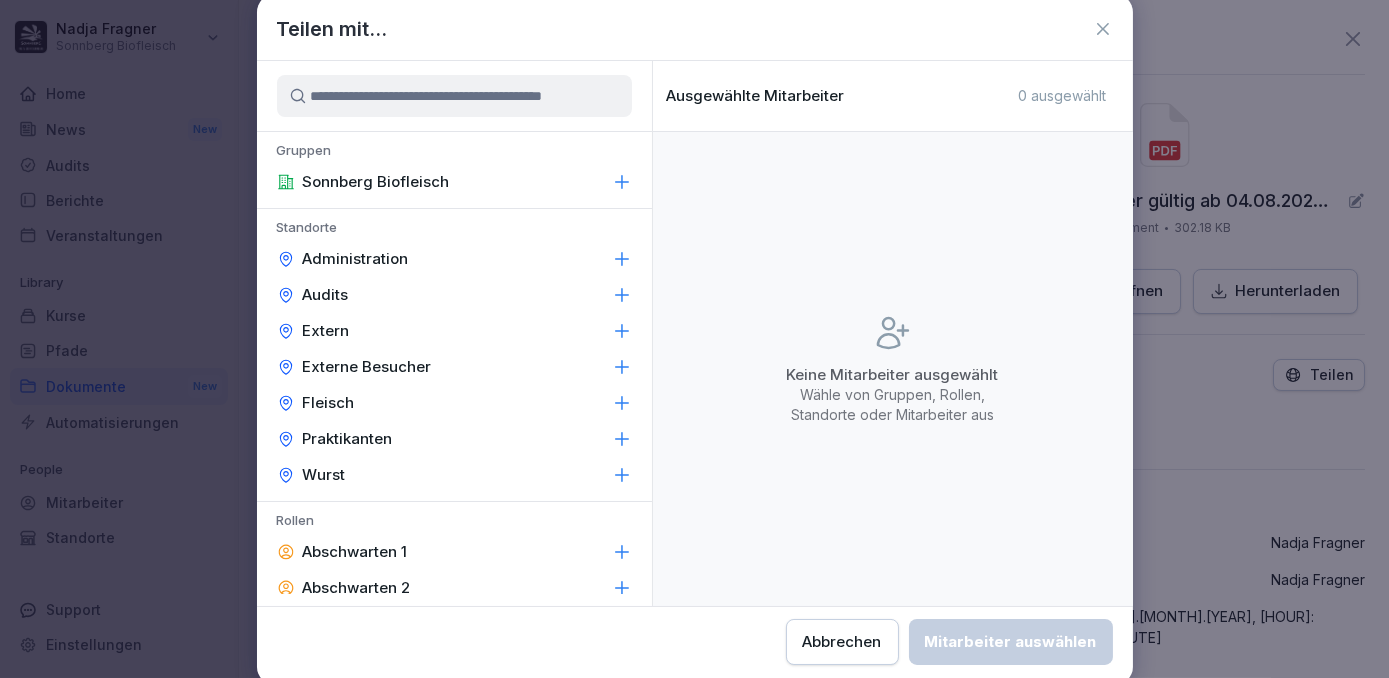 click on "Administration" at bounding box center [454, 259] 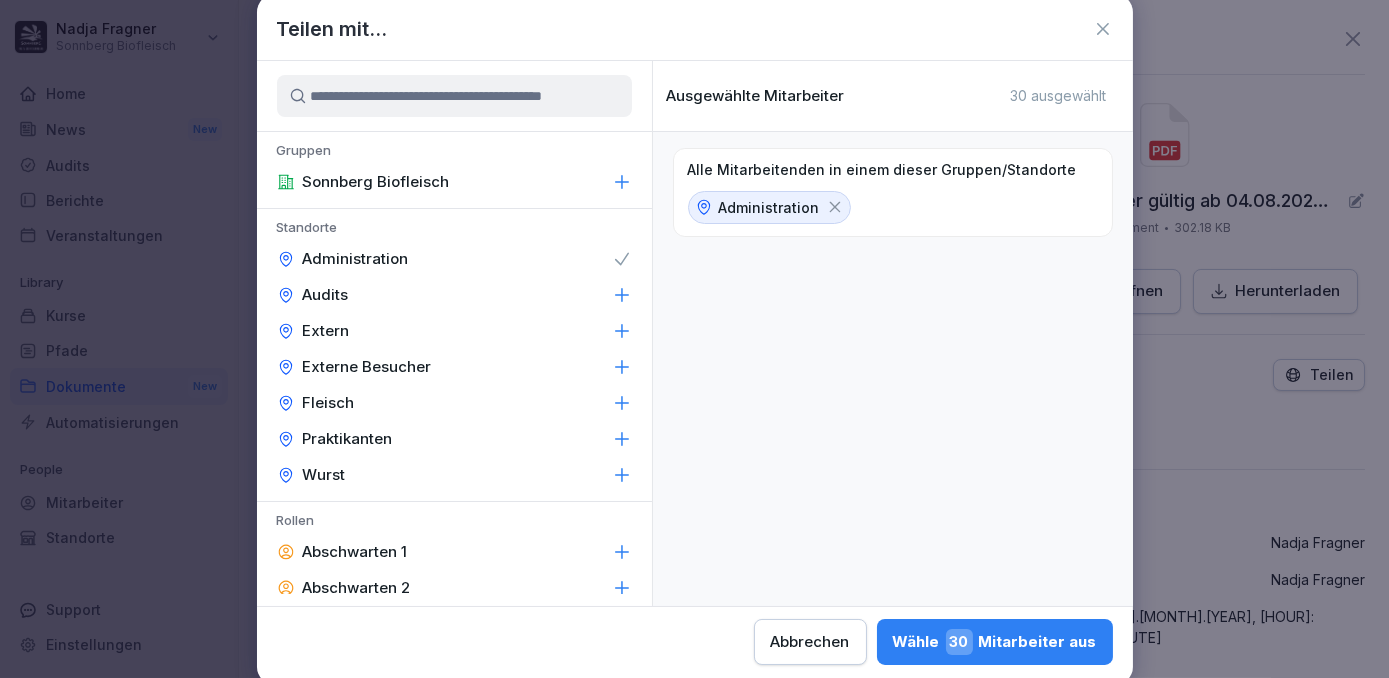 click on "Fleisch" at bounding box center [454, 403] 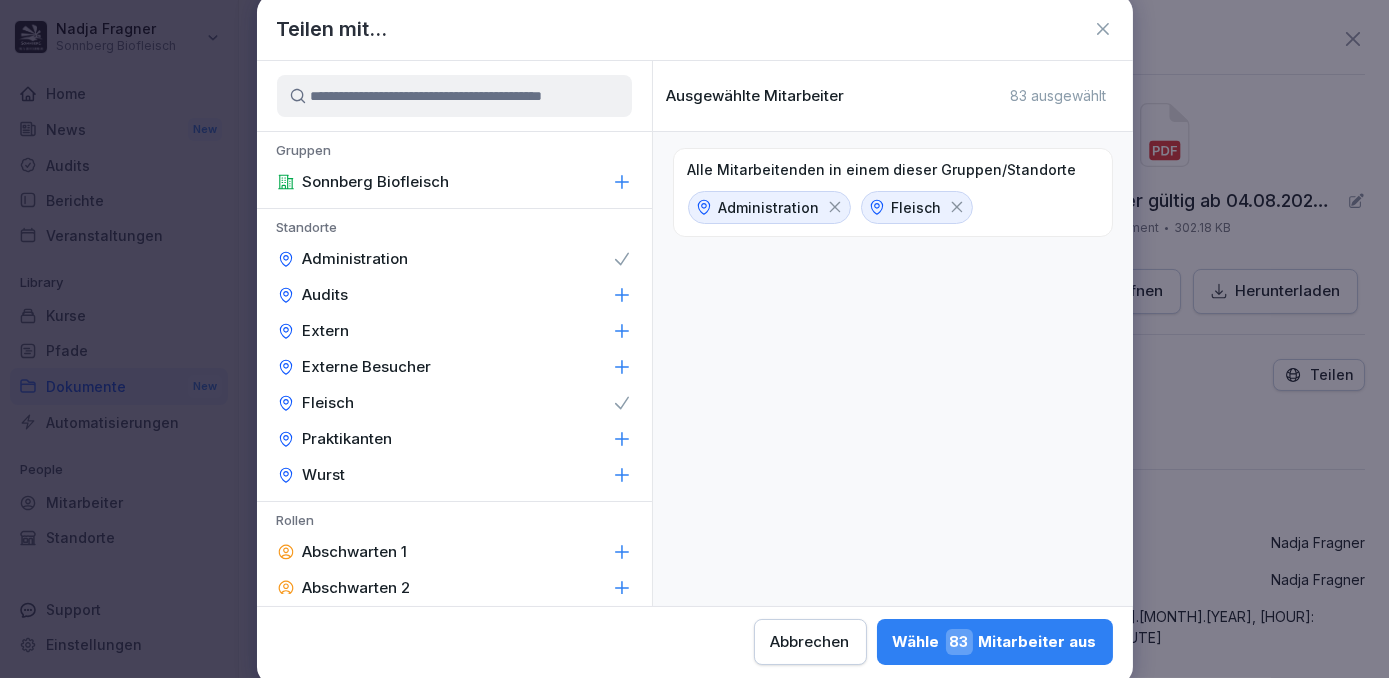 click on "Wurst" at bounding box center (454, 475) 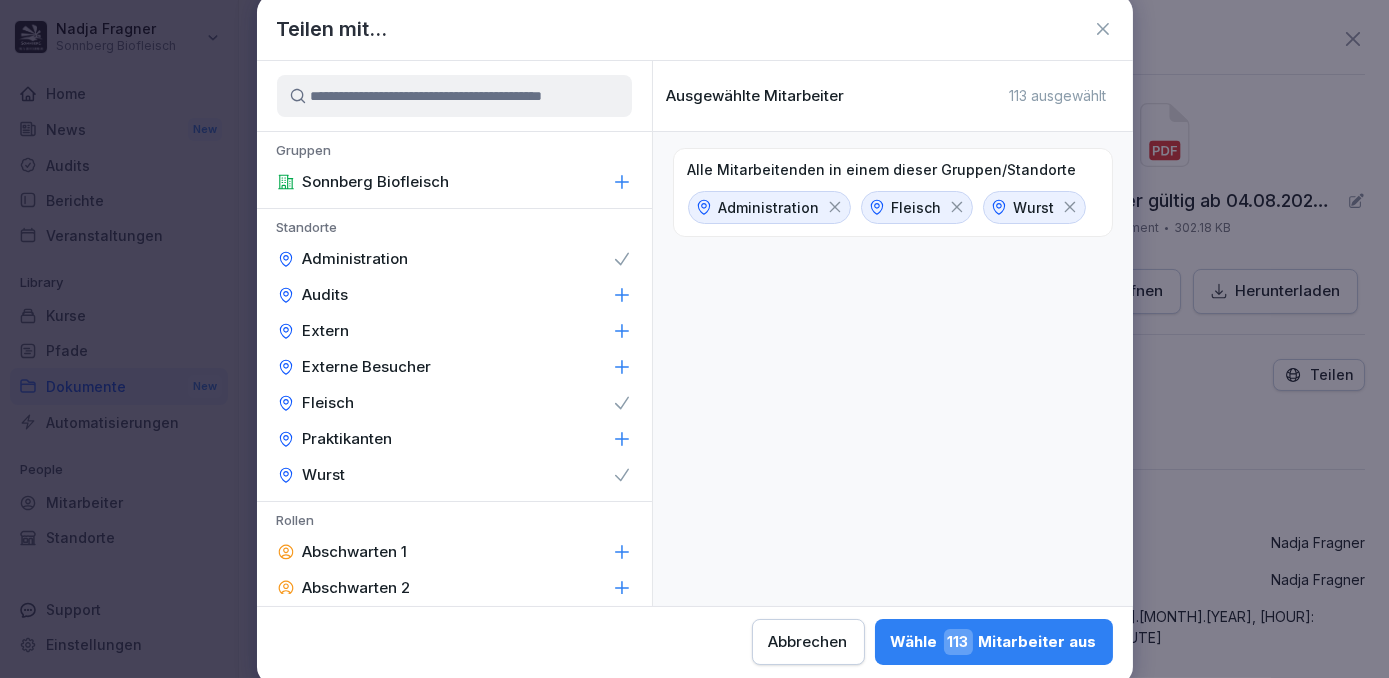 click on "Wähle  113  Mitarbeiter aus" at bounding box center [994, 642] 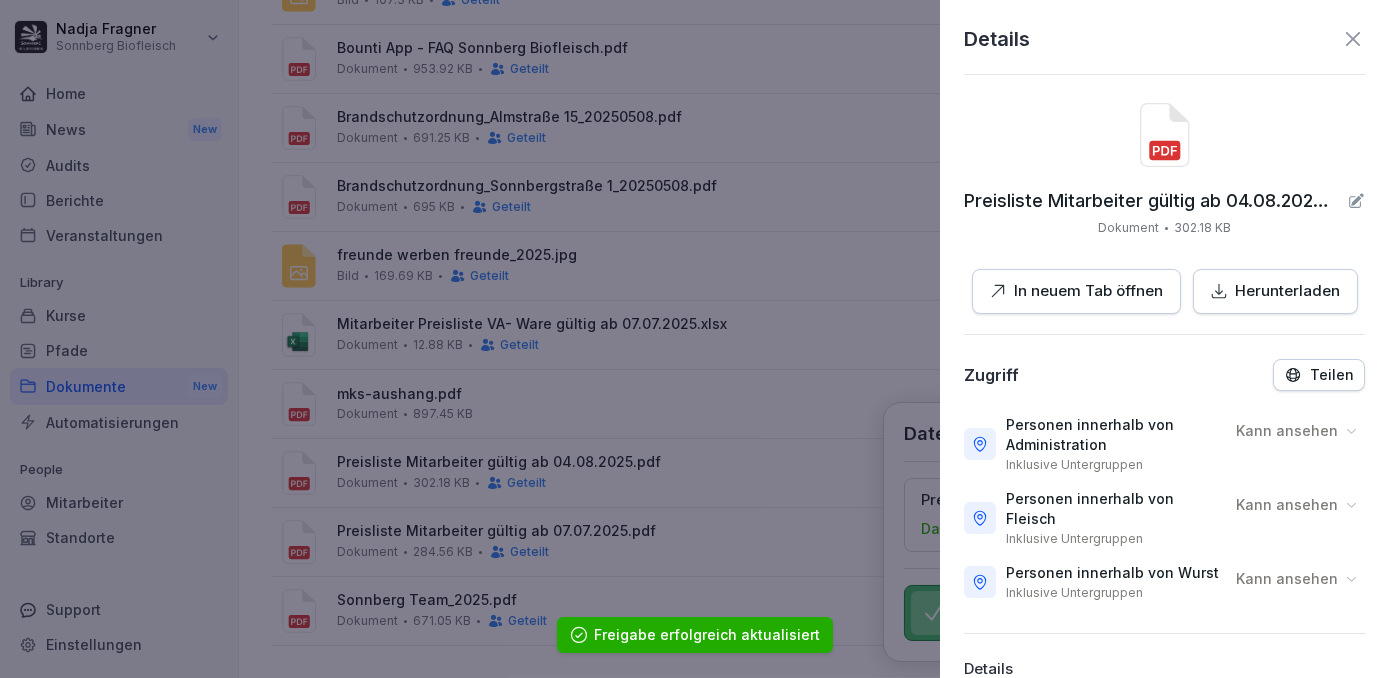click 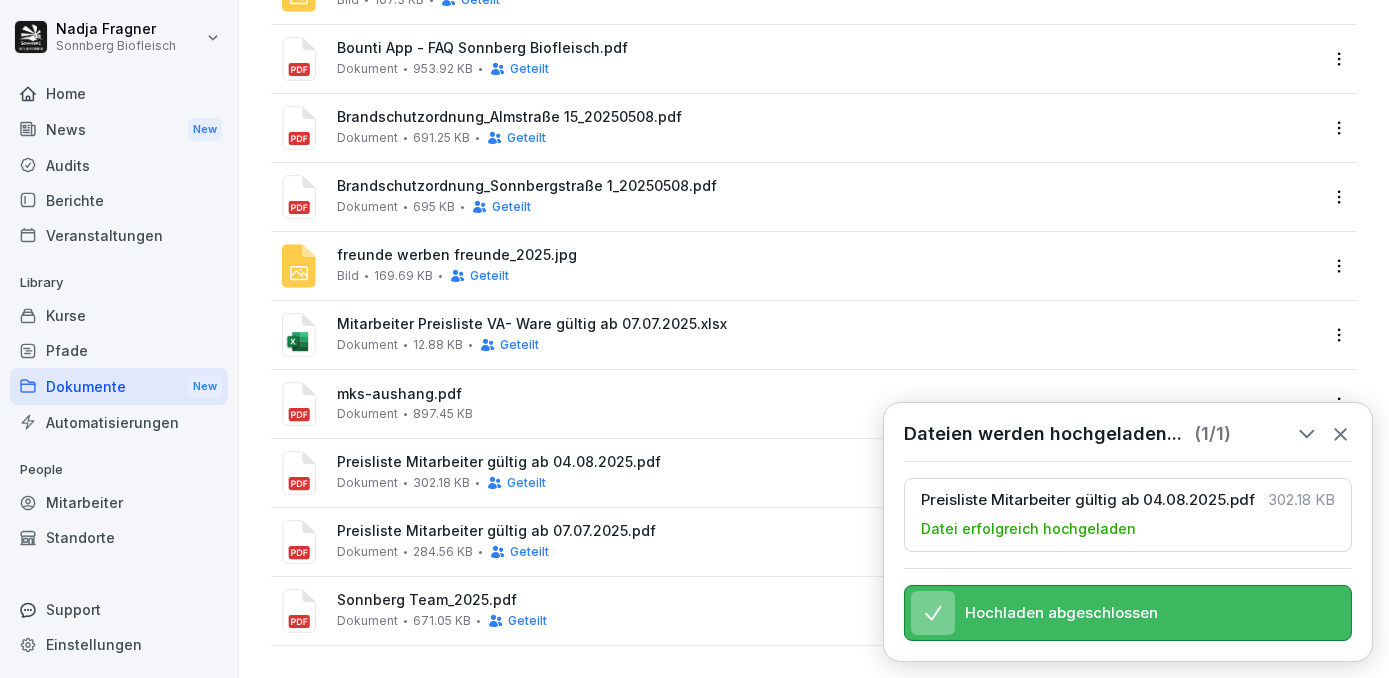 click on "Preisliste Mitarbeiter gültig ab 07.07.2025.pdf Dokument 284.56 KB Geteilt" at bounding box center [828, 541] 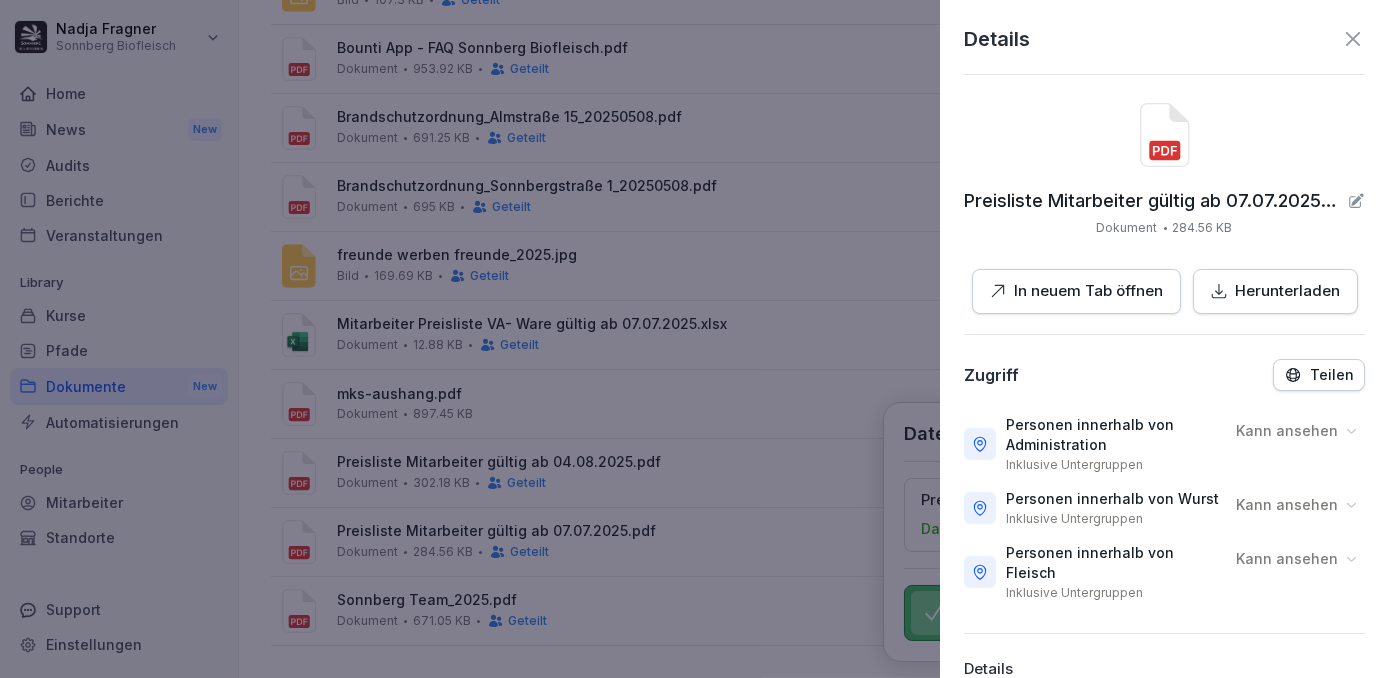 click on "Teilen" at bounding box center [1319, 375] 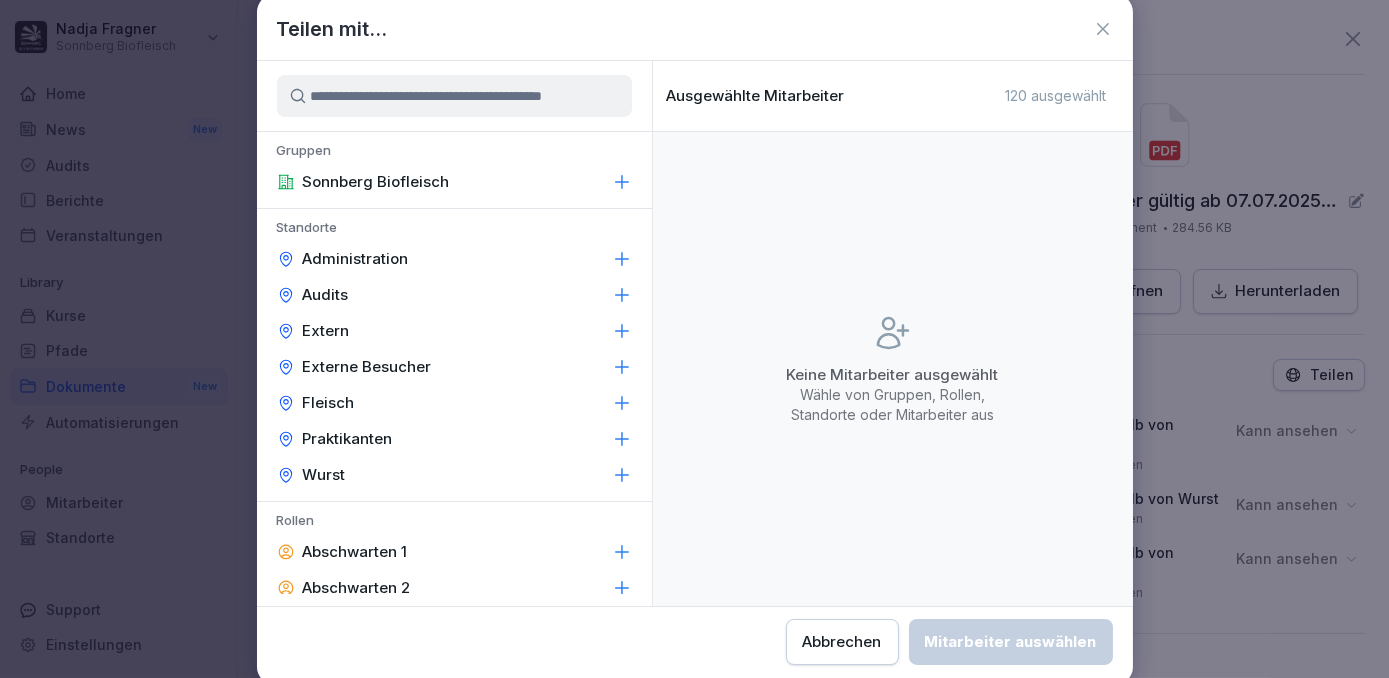 click 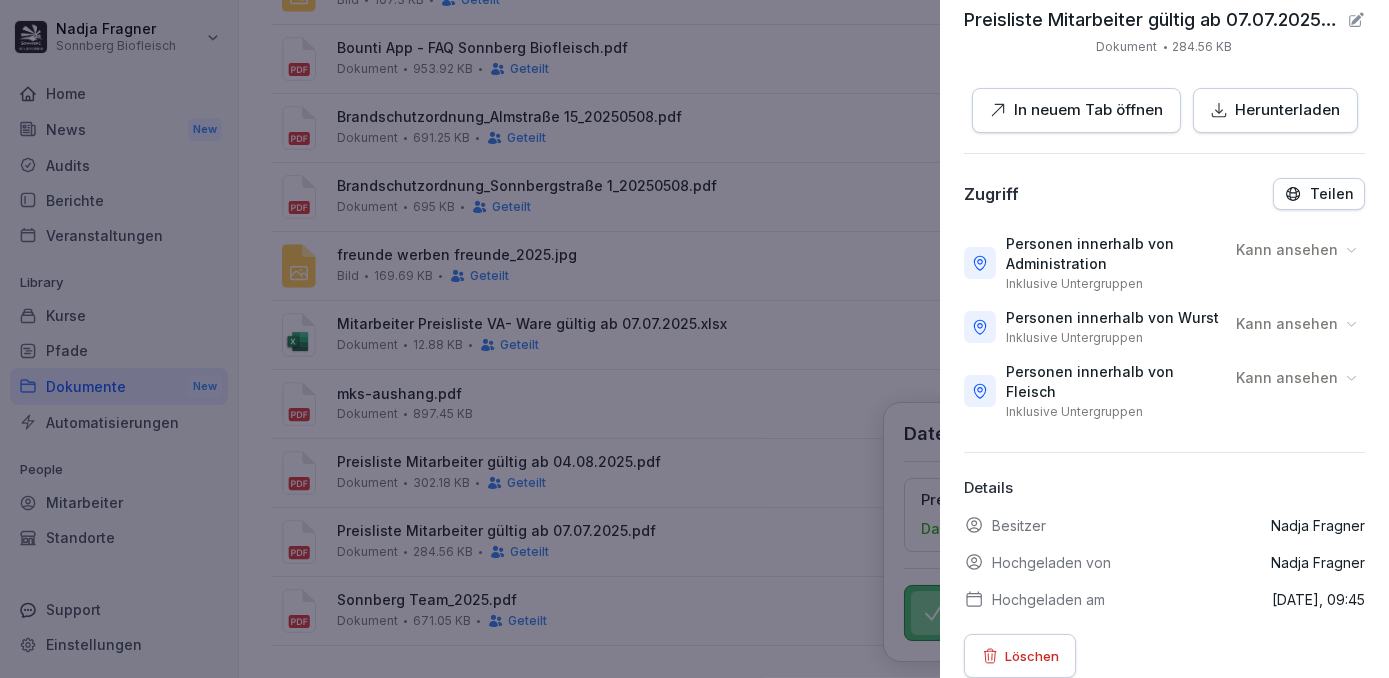 scroll, scrollTop: 216, scrollLeft: 0, axis: vertical 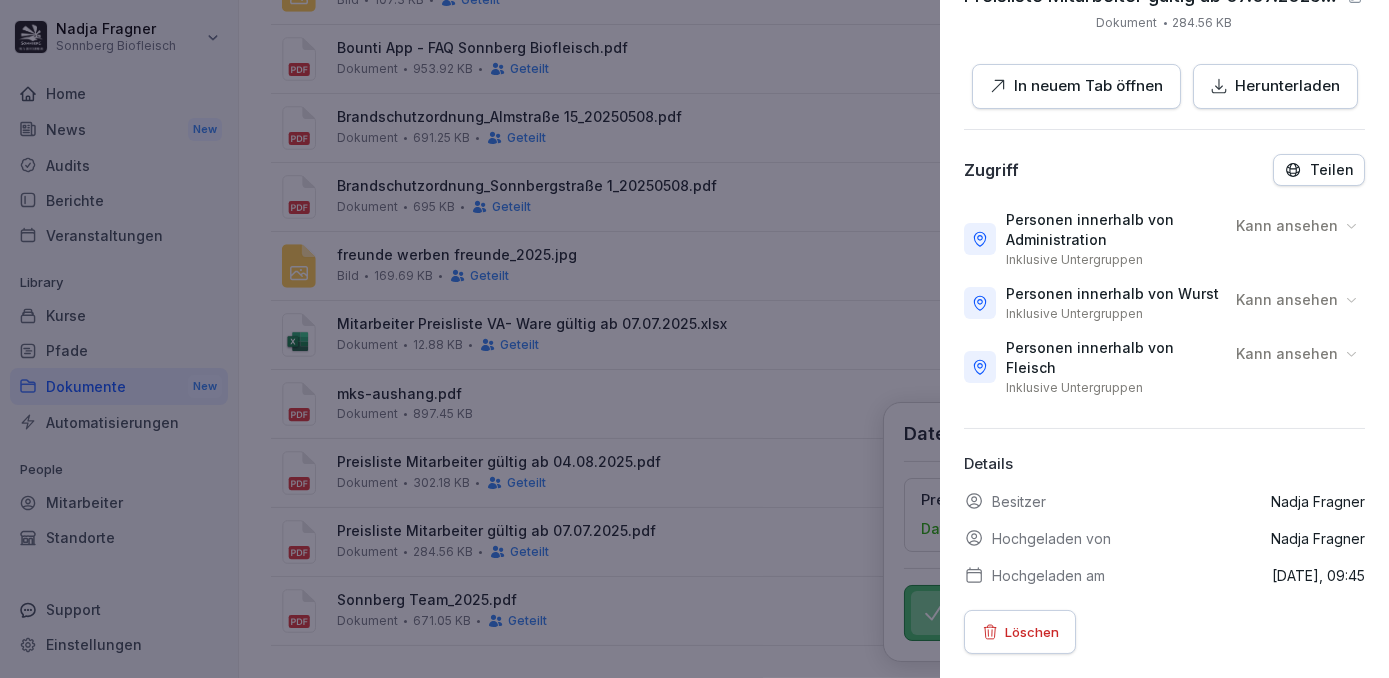 click on "Löschen" at bounding box center [1032, 632] 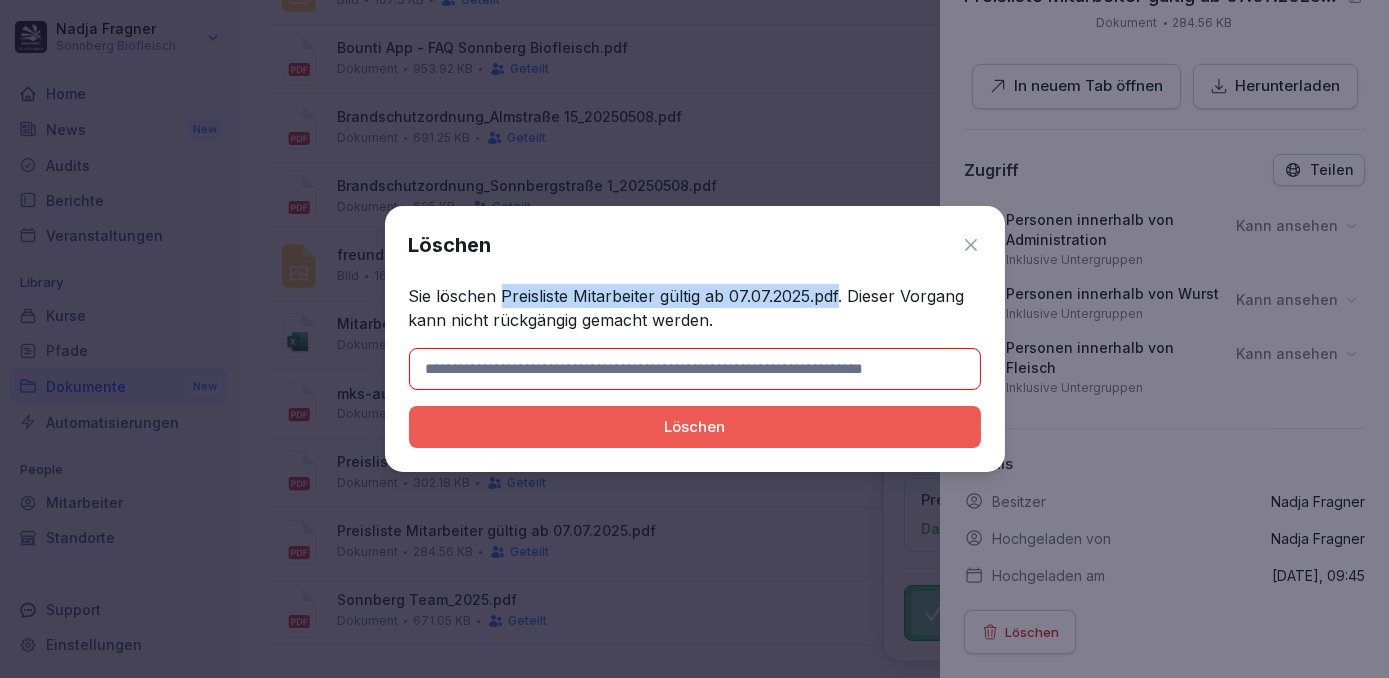 drag, startPoint x: 502, startPoint y: 297, endPoint x: 839, endPoint y: 292, distance: 337.03708 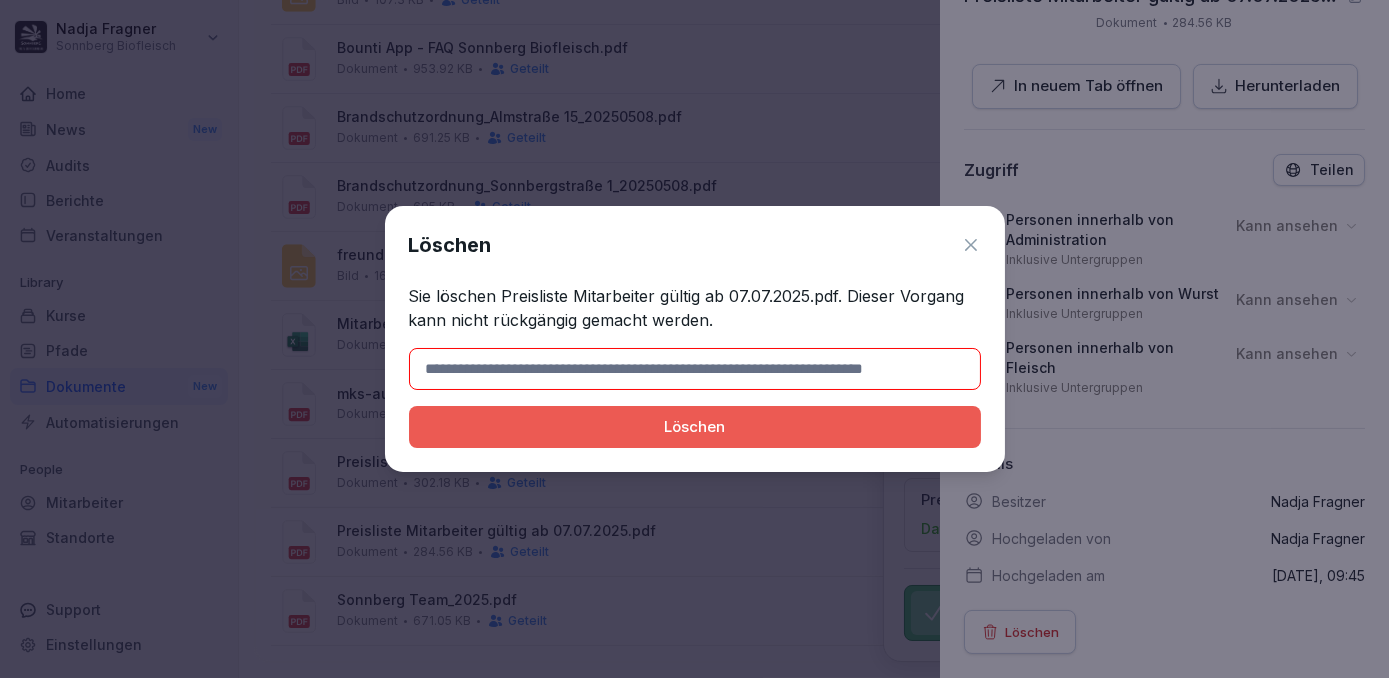 click at bounding box center (695, 369) 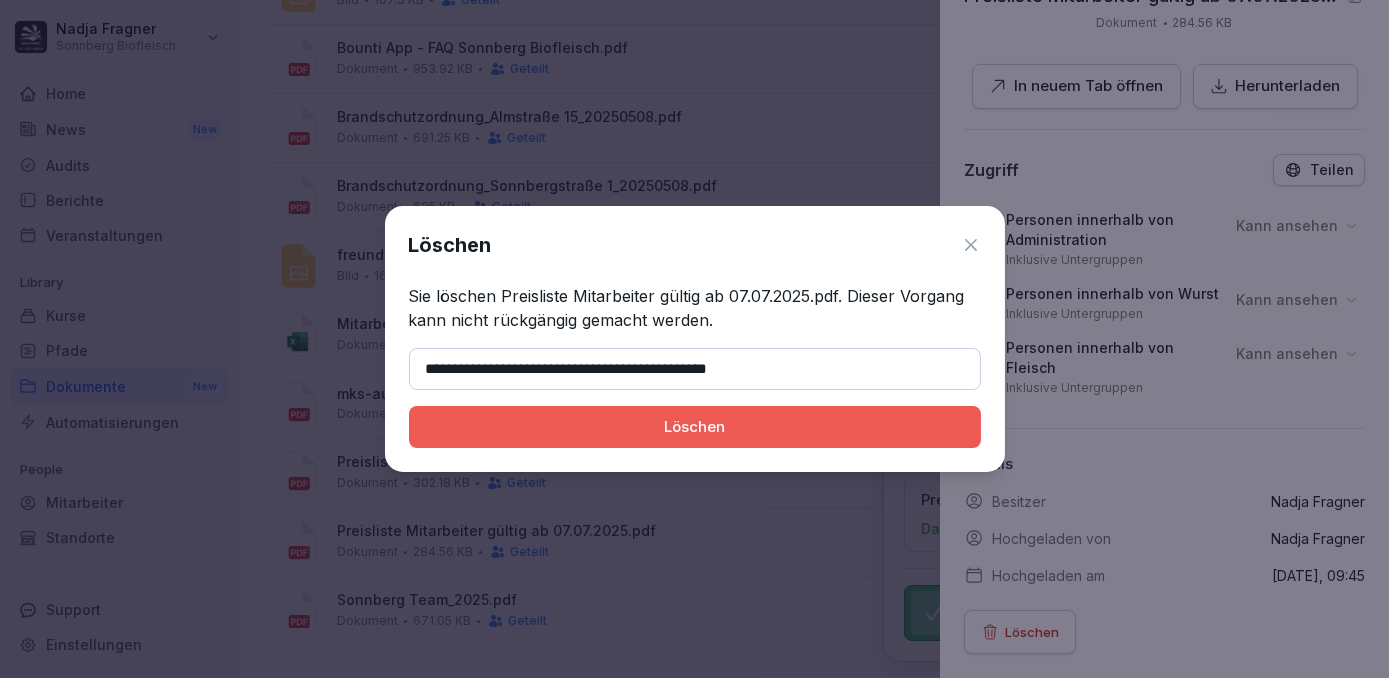type on "**********" 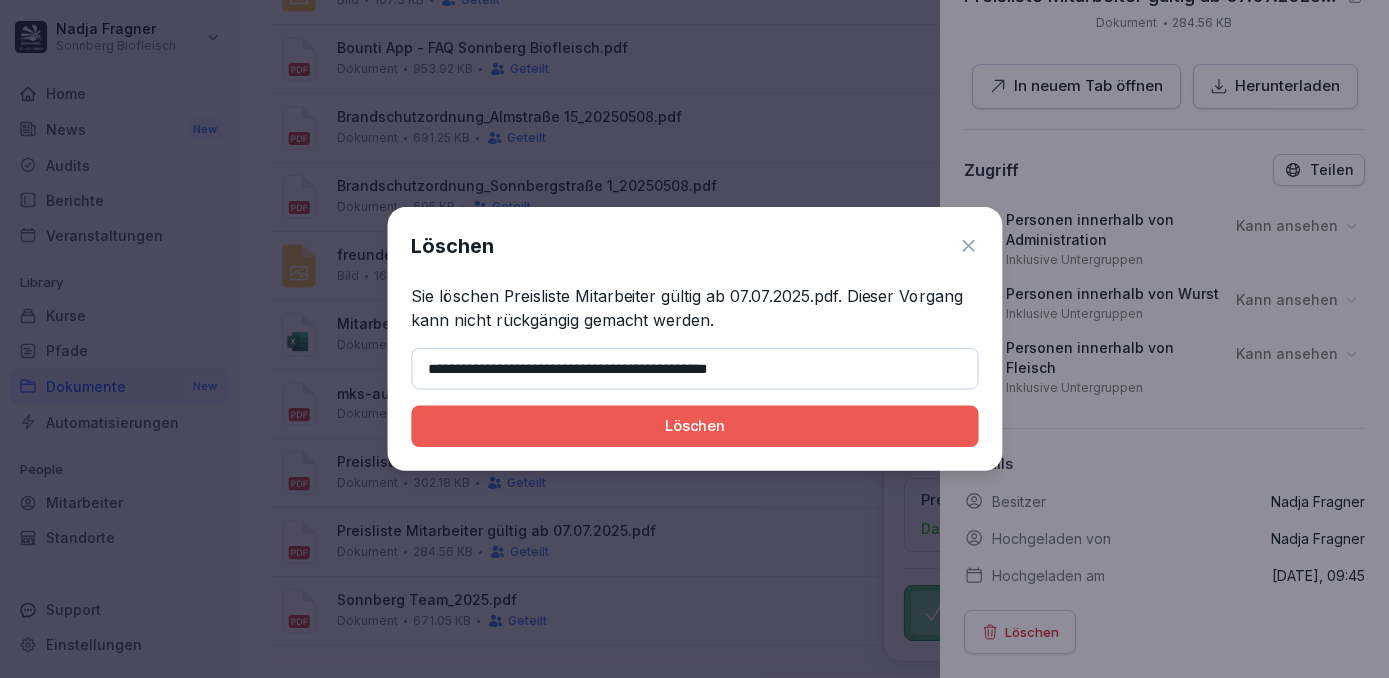 scroll, scrollTop: 189, scrollLeft: 0, axis: vertical 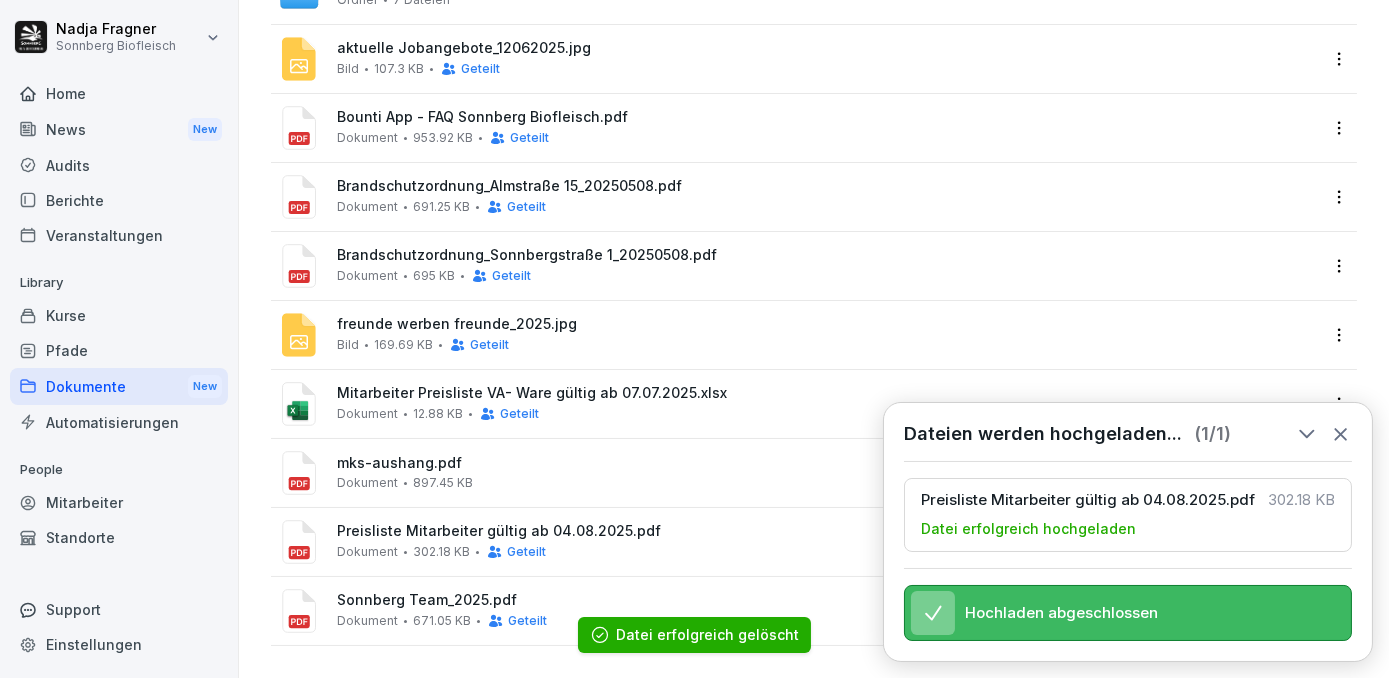 click on "News New" at bounding box center [119, 129] 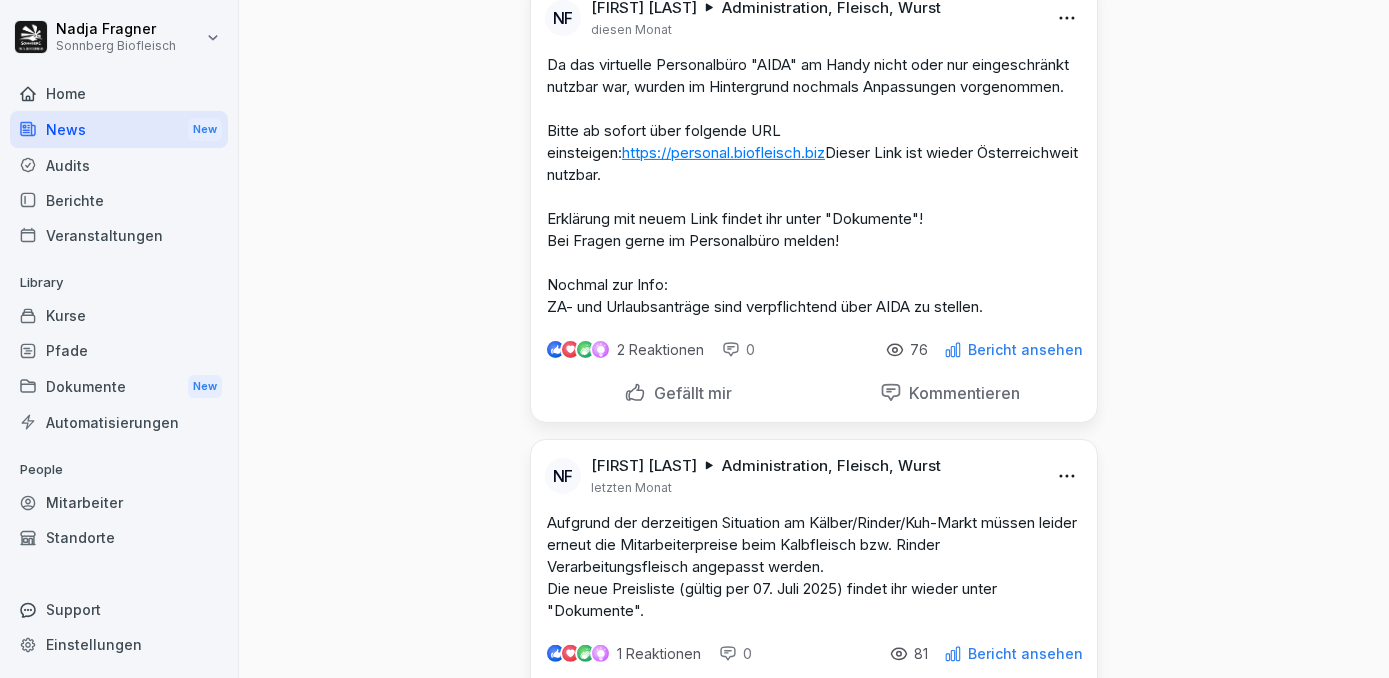 scroll, scrollTop: 1545, scrollLeft: 0, axis: vertical 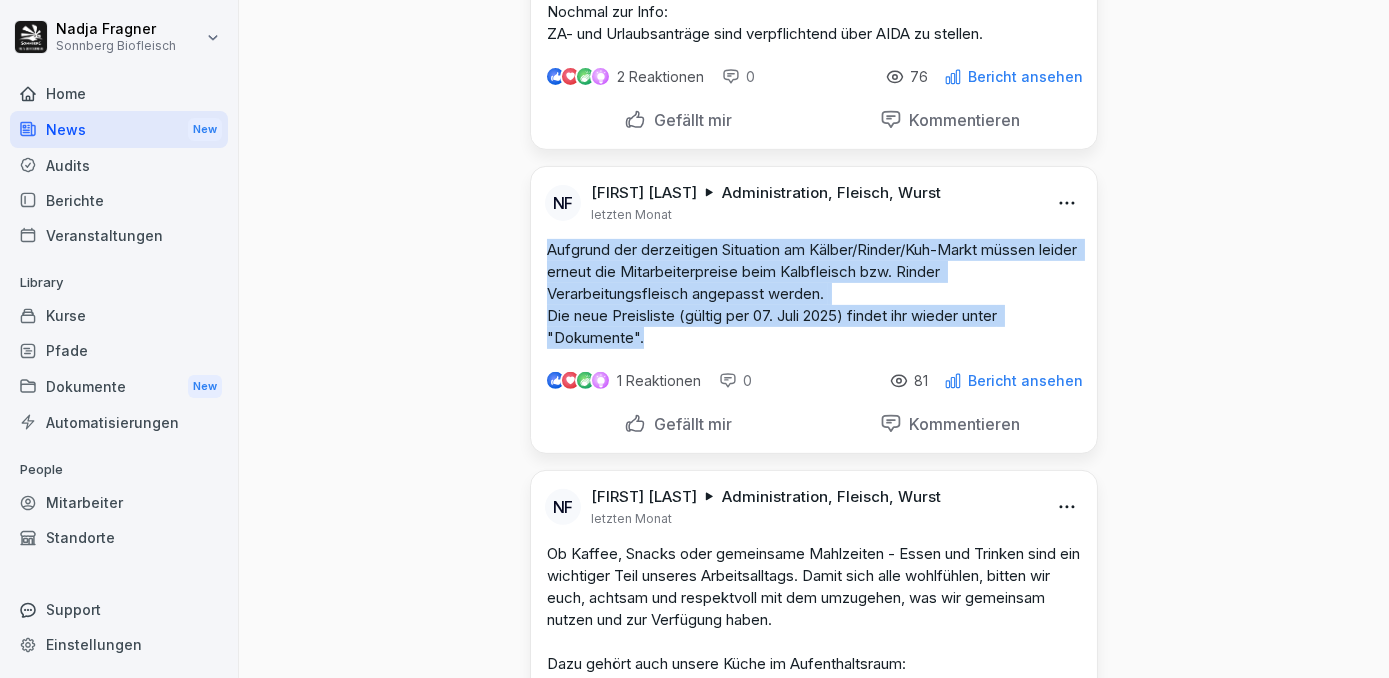 drag, startPoint x: 542, startPoint y: 294, endPoint x: 684, endPoint y: 372, distance: 162.01234 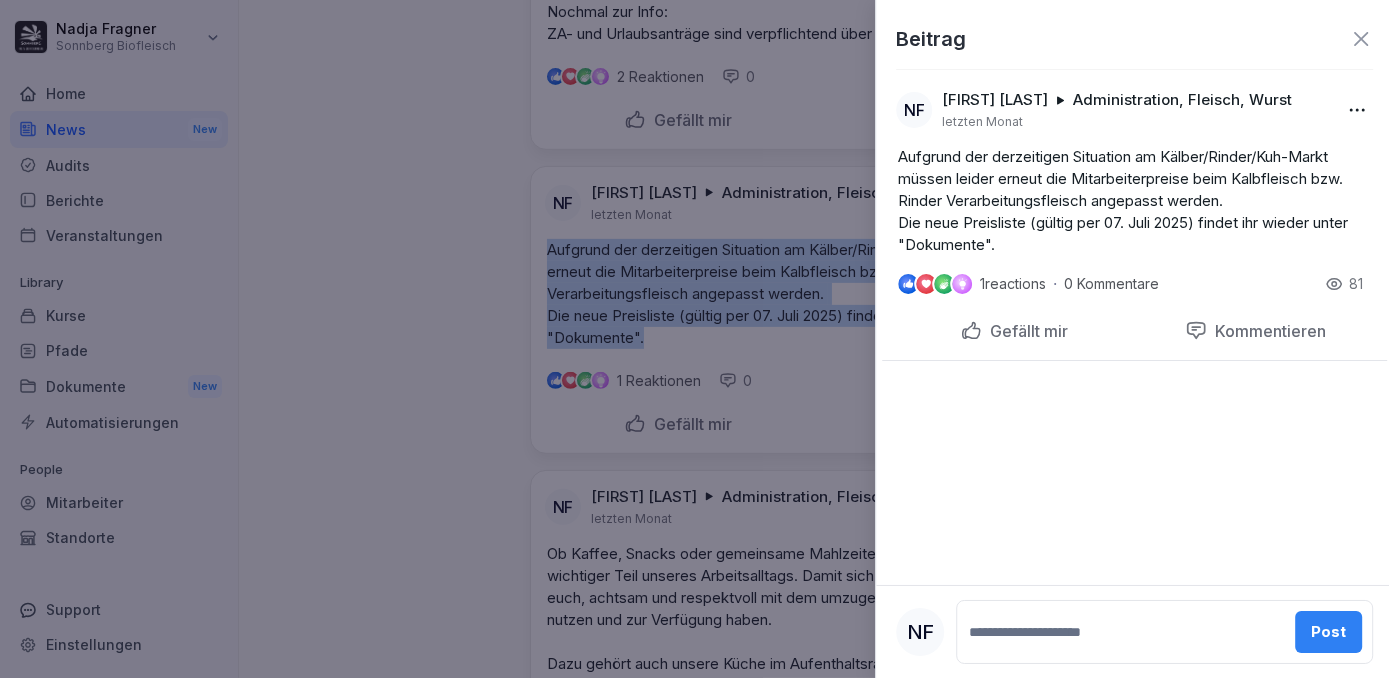 copy on "Aufgrund der derzeitigen Situation am Kälber/Rinder/Kuh-Markt müssen leider erneut die Mitarbeiterpreise beim Kalbfleisch bzw. Rinder Verarbeitungsfleisch angepasst werden.
Die neue Preisliste (gültig per 07. Juli 2025) findet ihr wieder unter "Dokumente"." 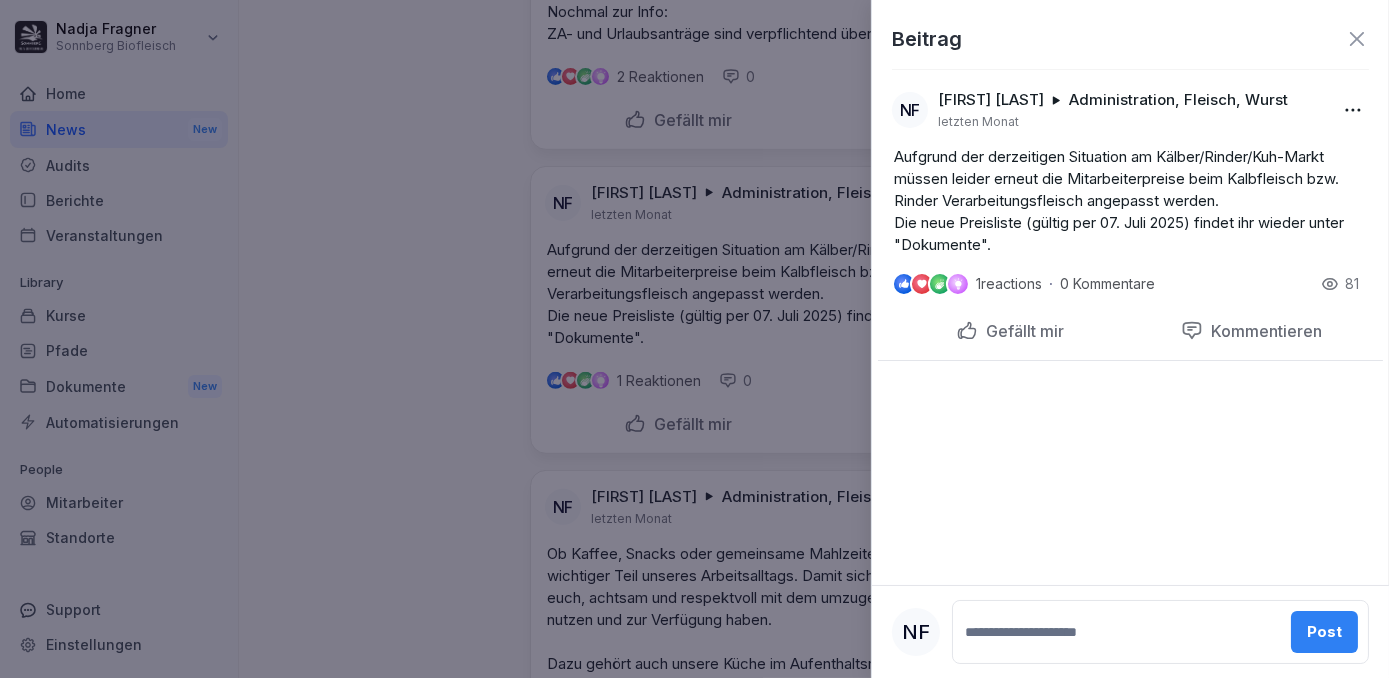 click 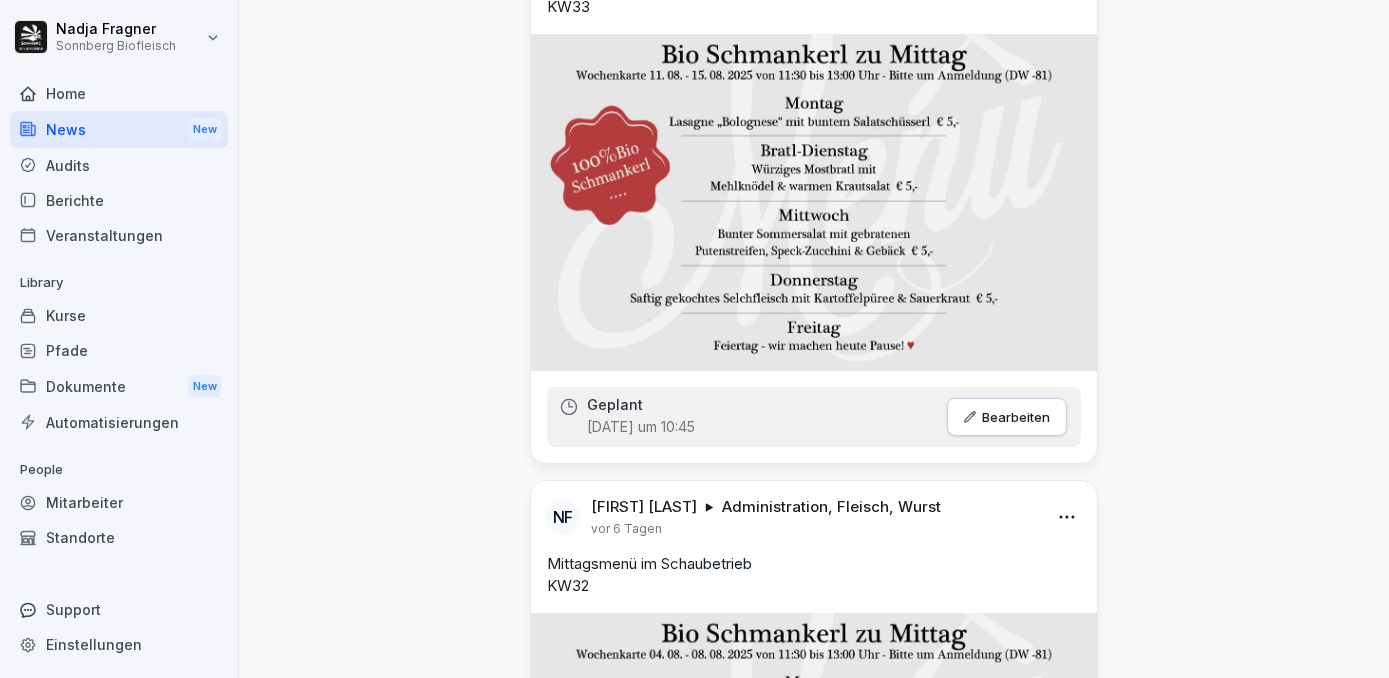 scroll, scrollTop: 0, scrollLeft: 0, axis: both 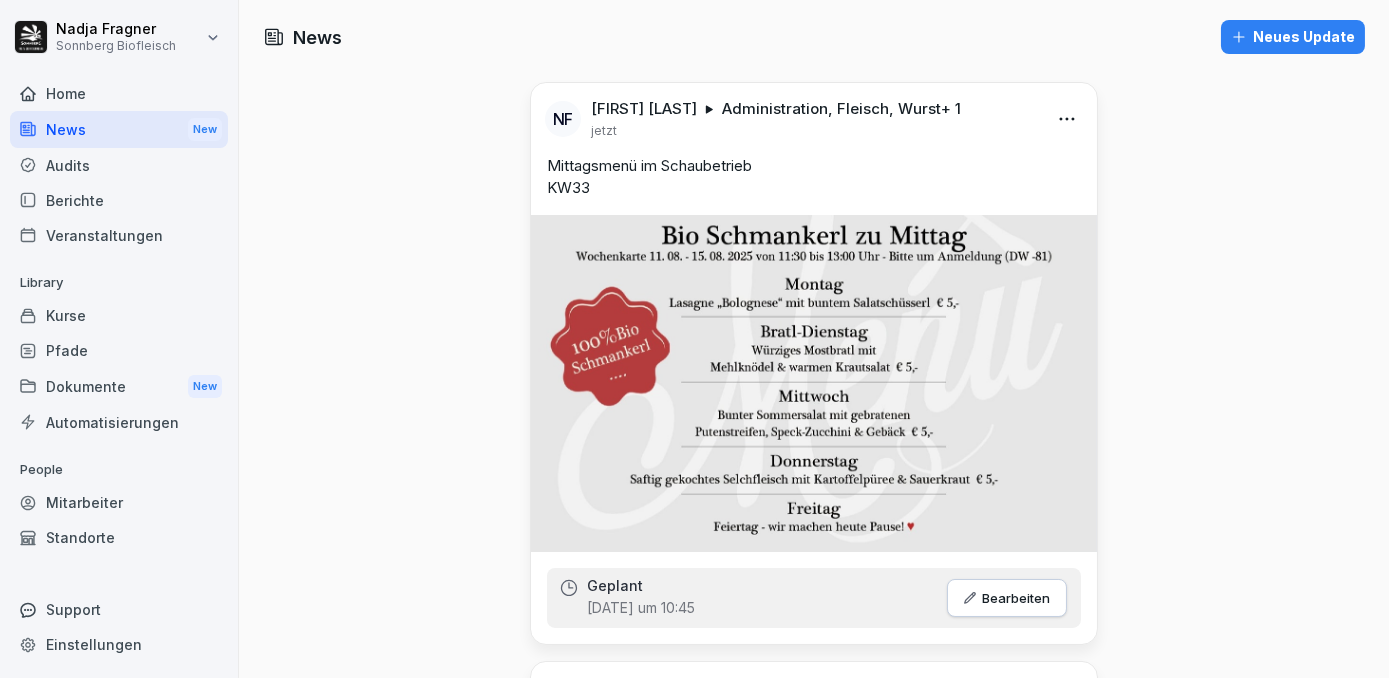 click on "Neues Update" at bounding box center [1293, 37] 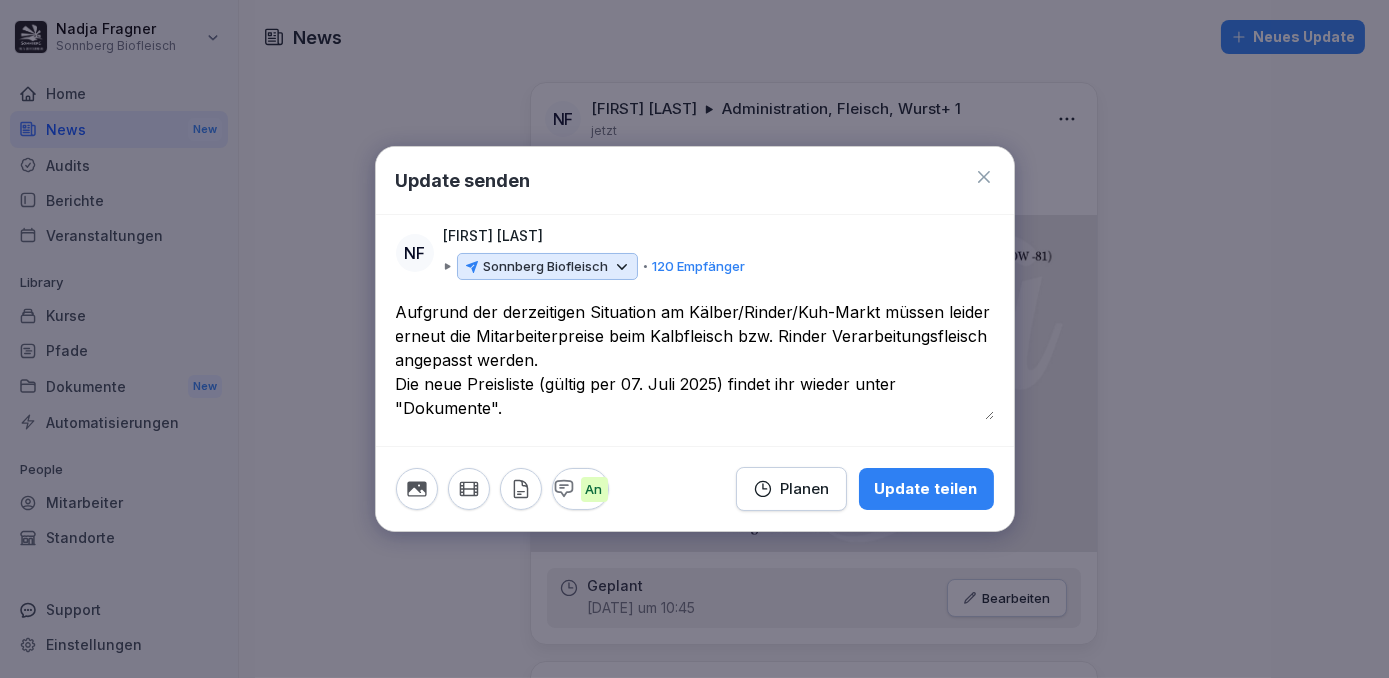 drag, startPoint x: 739, startPoint y: 337, endPoint x: 986, endPoint y: 342, distance: 247.0506 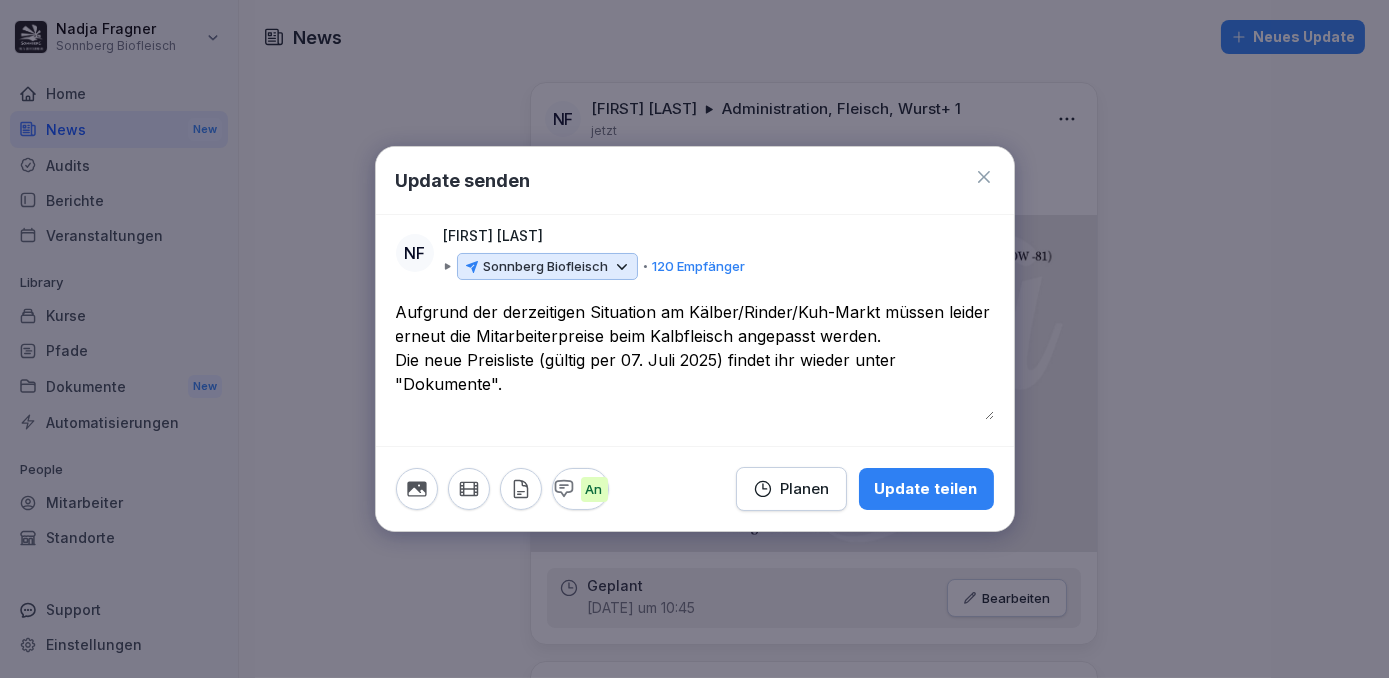 click on "**********" at bounding box center (695, 360) 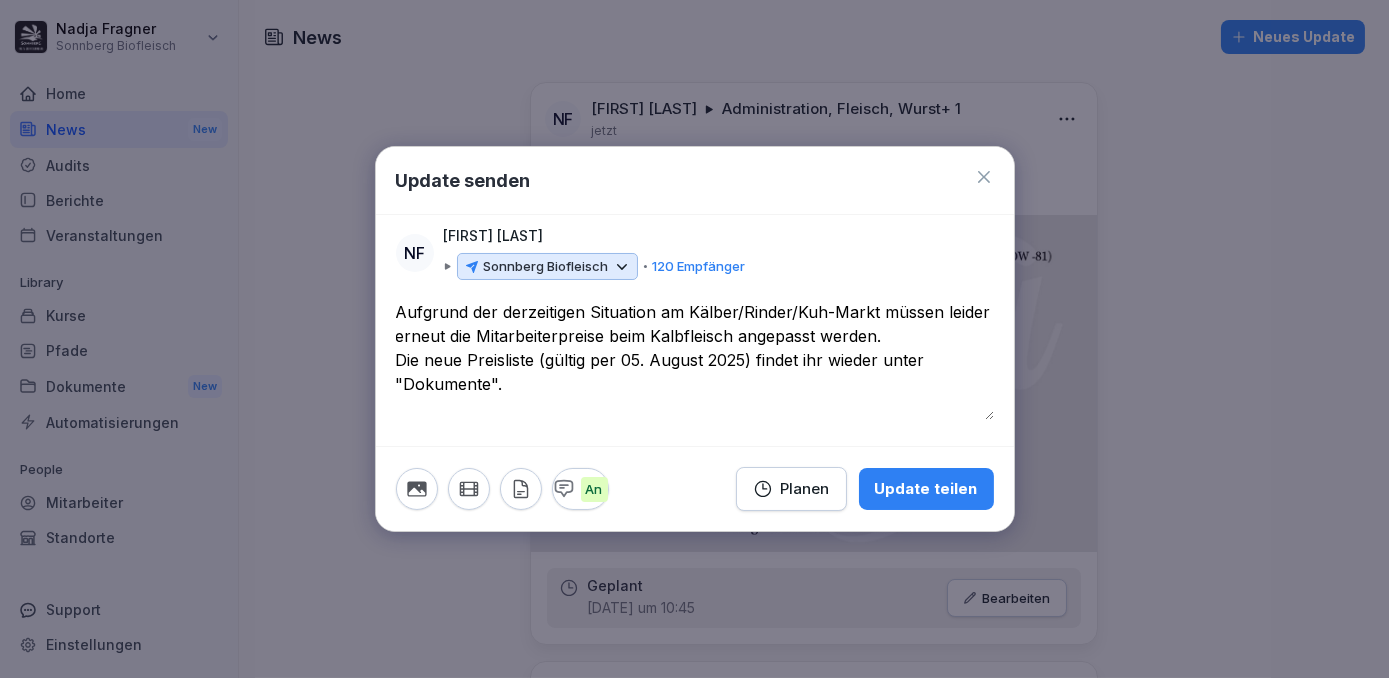 click on "**********" at bounding box center [695, 360] 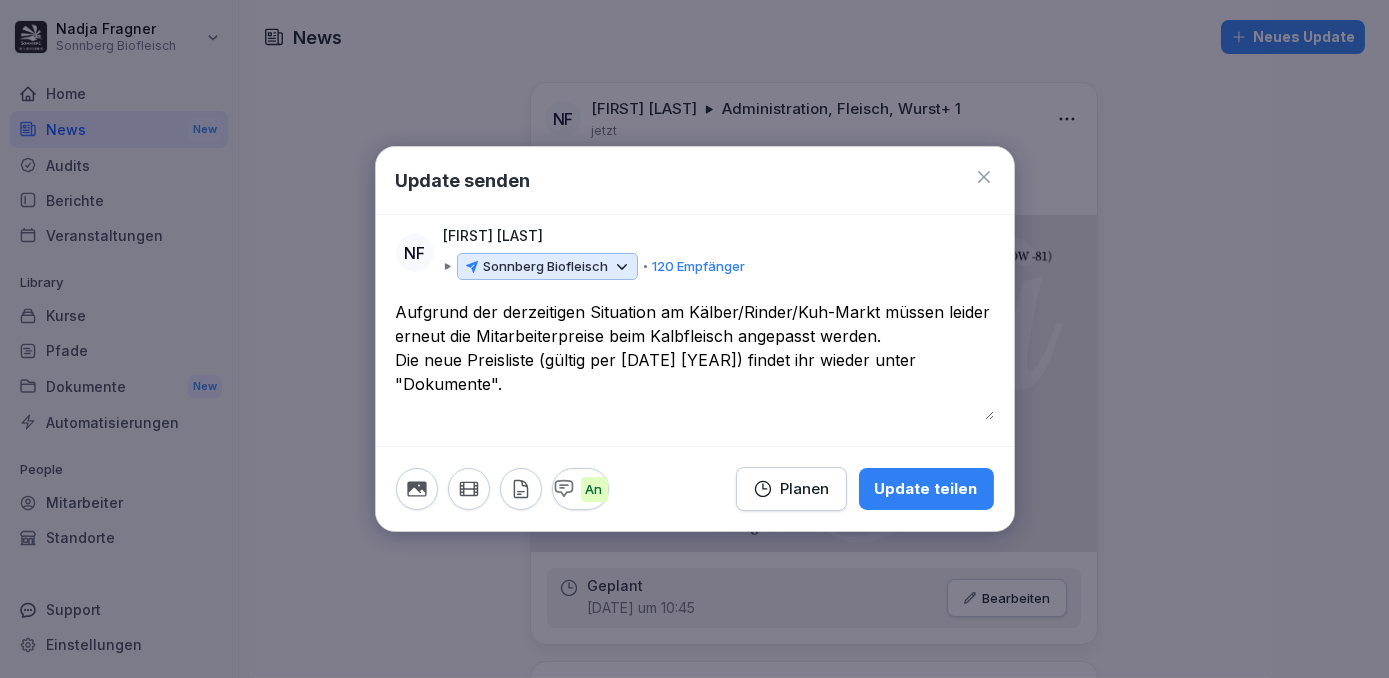 click on "**********" at bounding box center (695, 360) 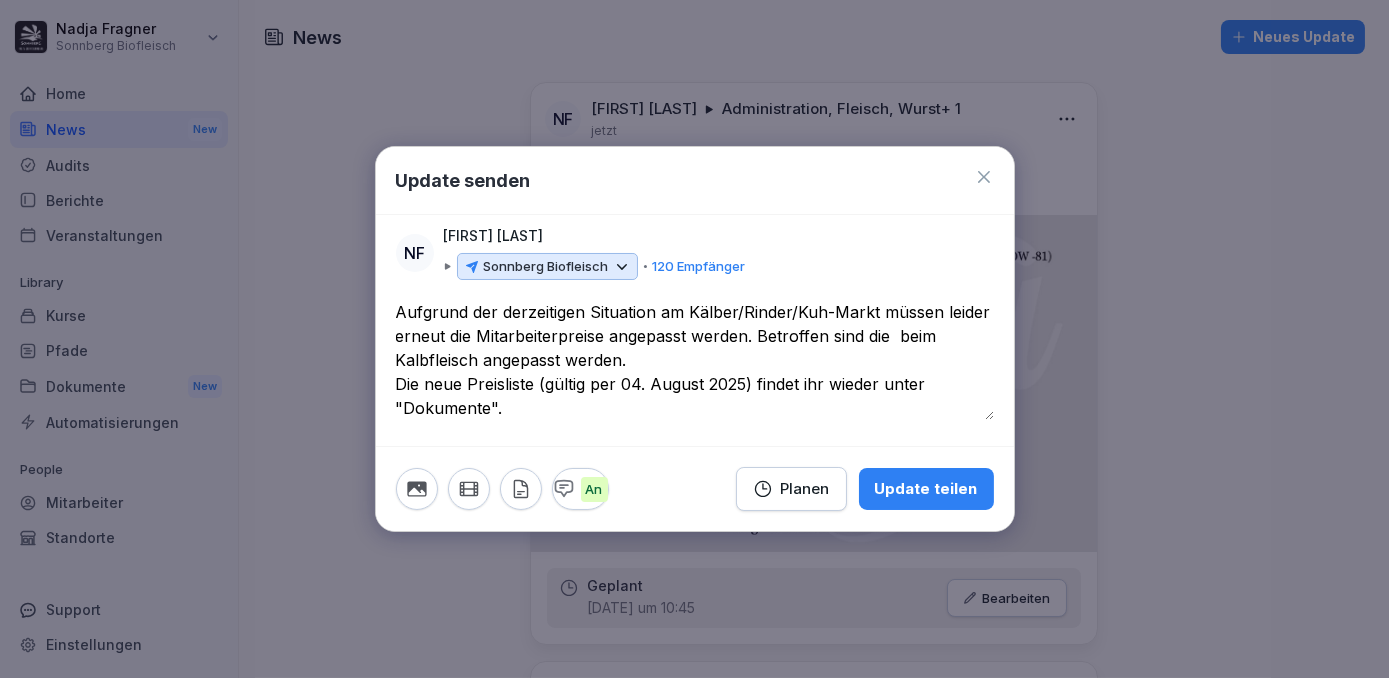 click on "**********" at bounding box center (695, 360) 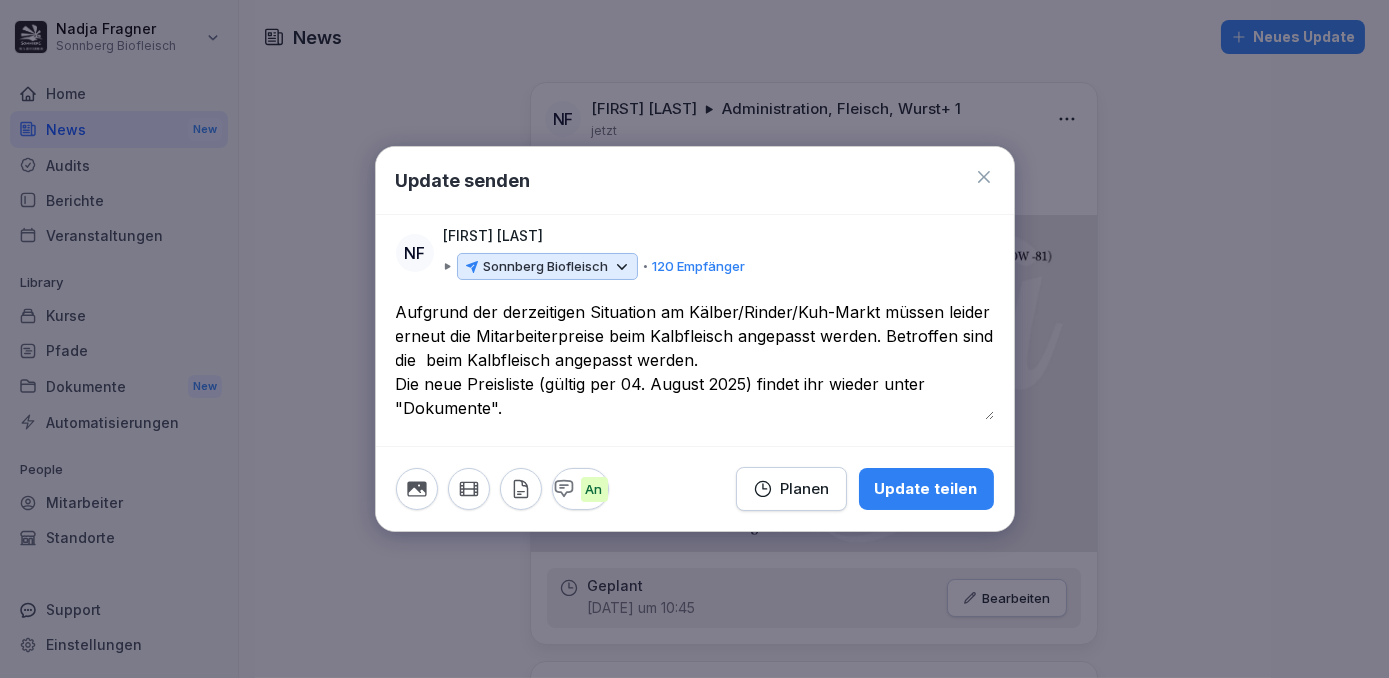 drag, startPoint x: 889, startPoint y: 337, endPoint x: 894, endPoint y: 361, distance: 24.5153 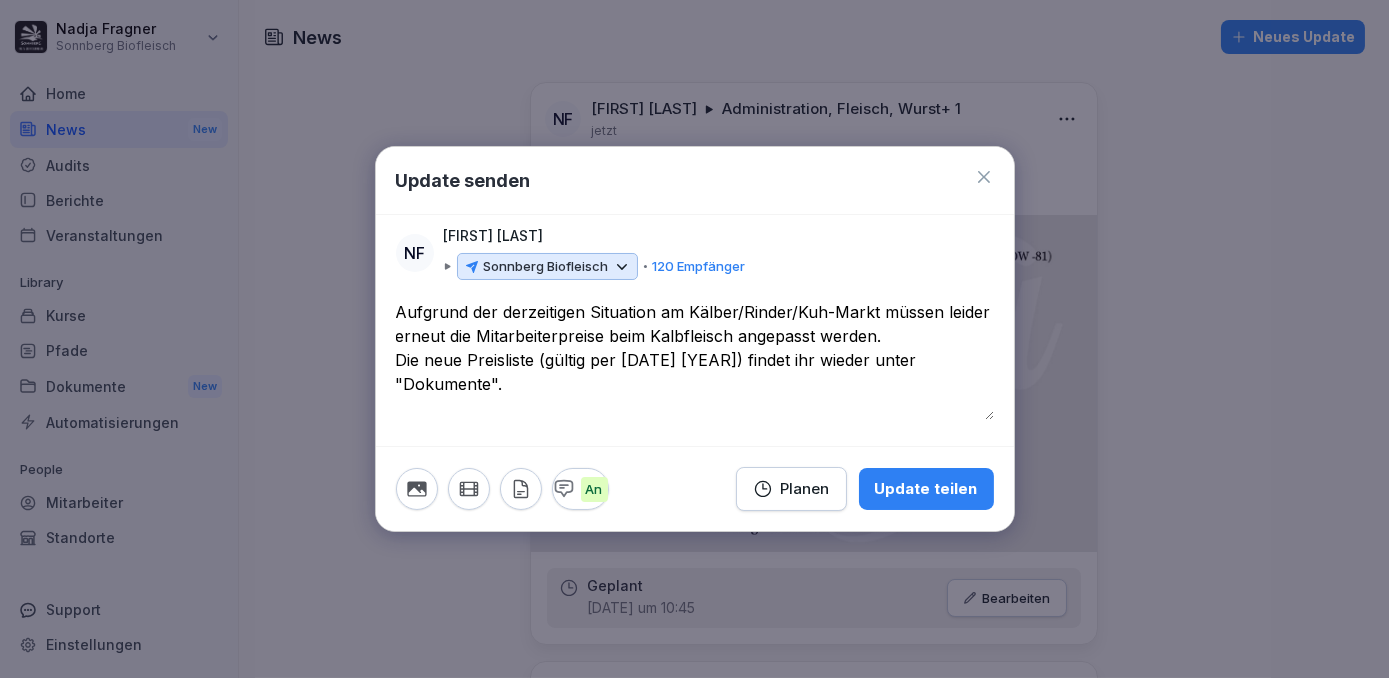 type on "**********" 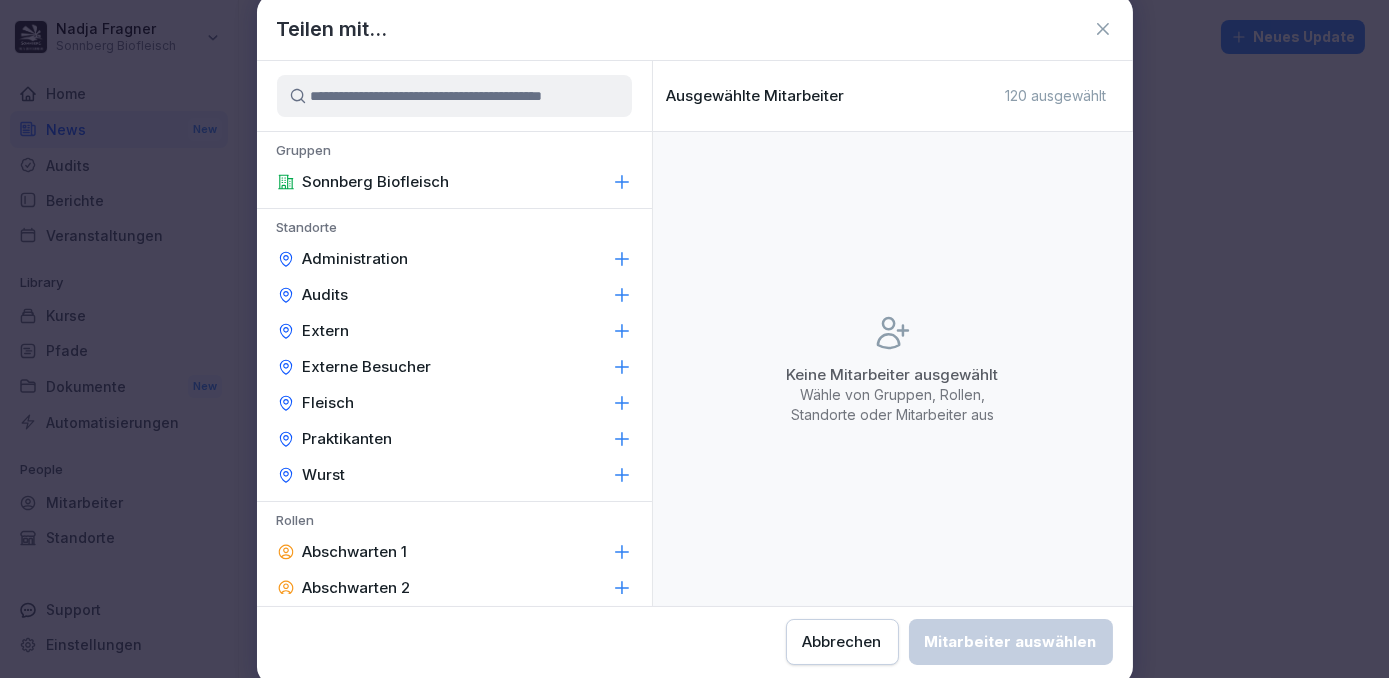 click on "Administration" at bounding box center (454, 259) 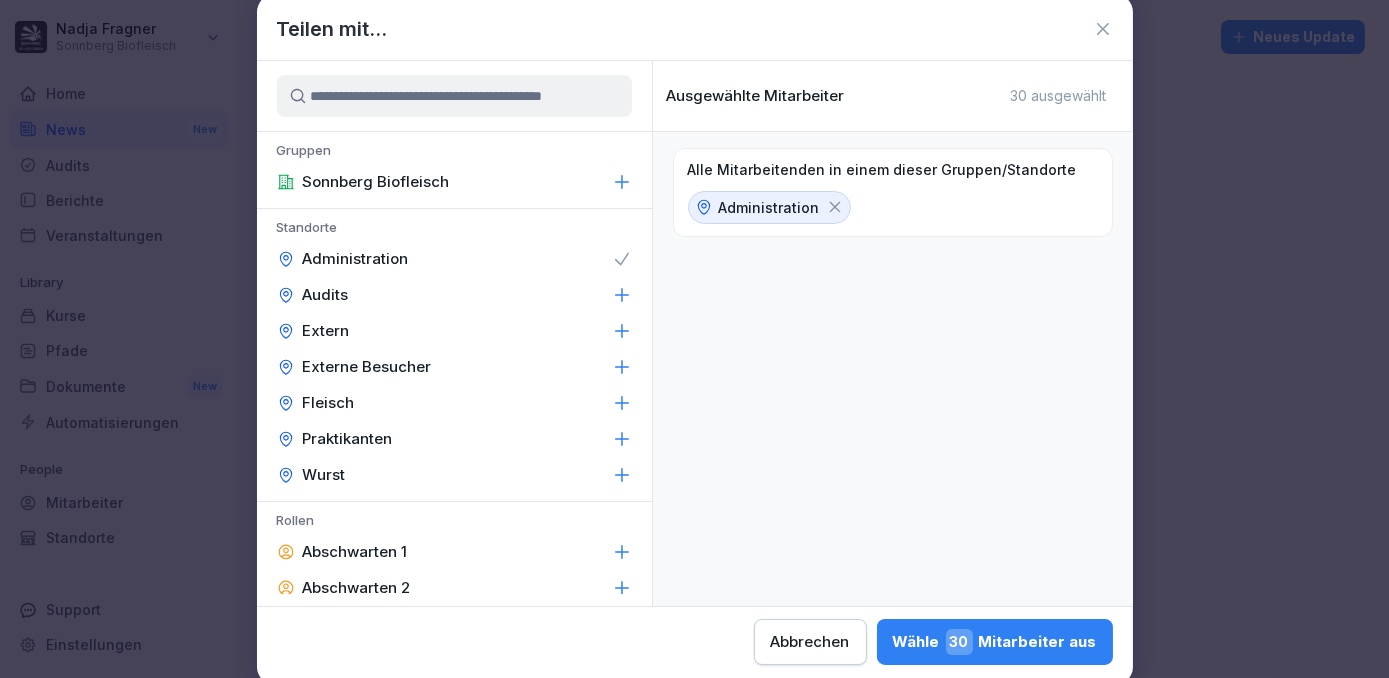 click on "Fleisch" at bounding box center (454, 403) 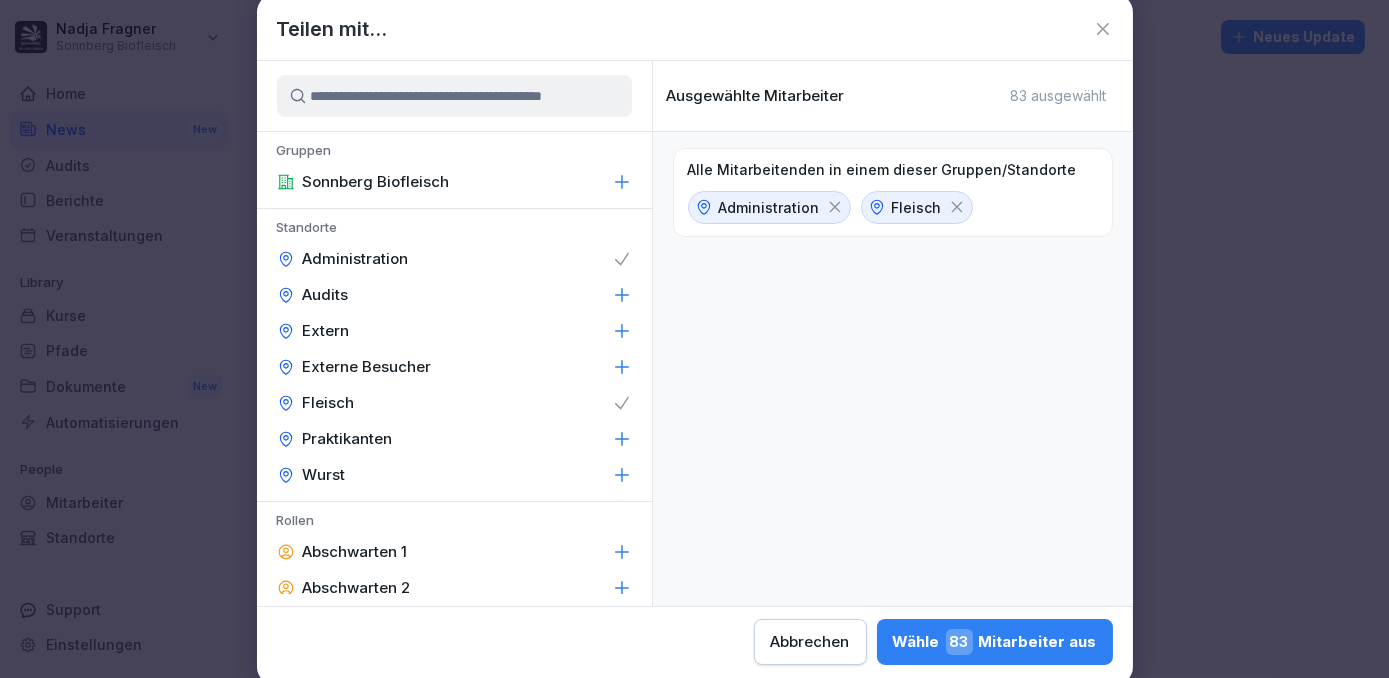 click on "Wurst" at bounding box center (454, 475) 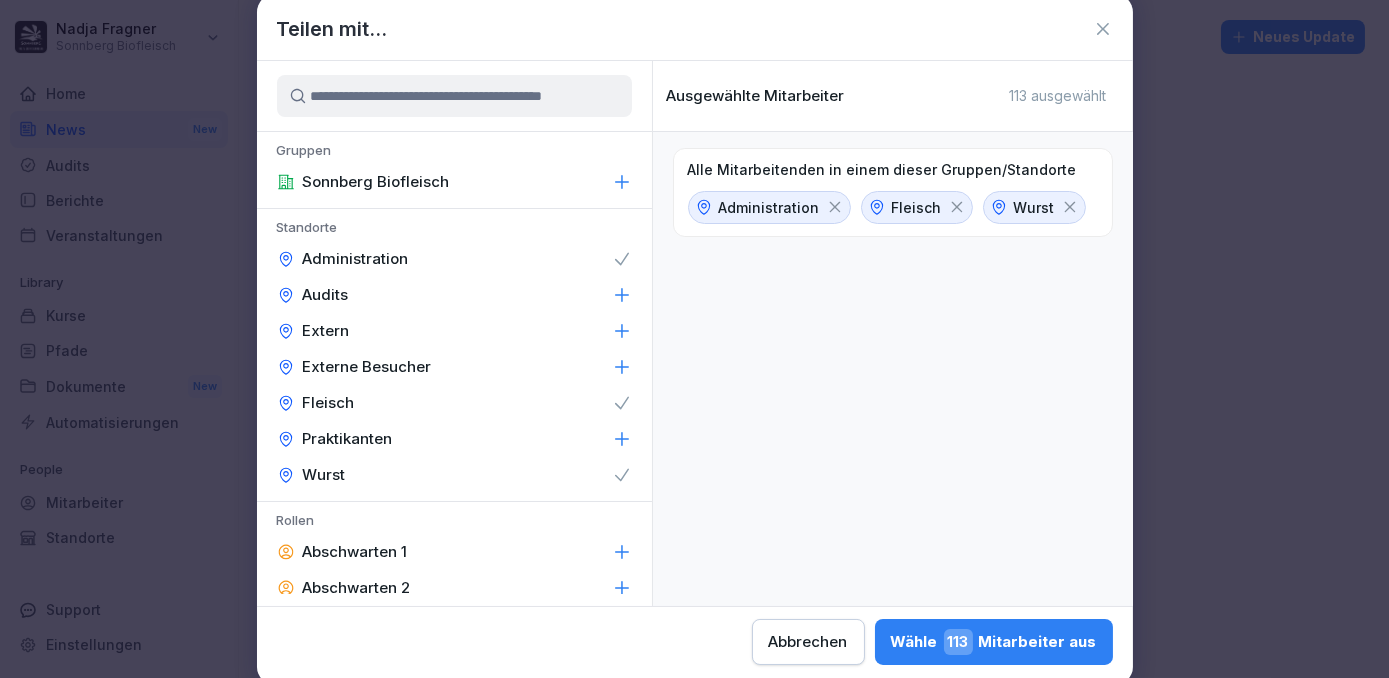 click on "Wähle  113  Mitarbeiter aus" at bounding box center (994, 642) 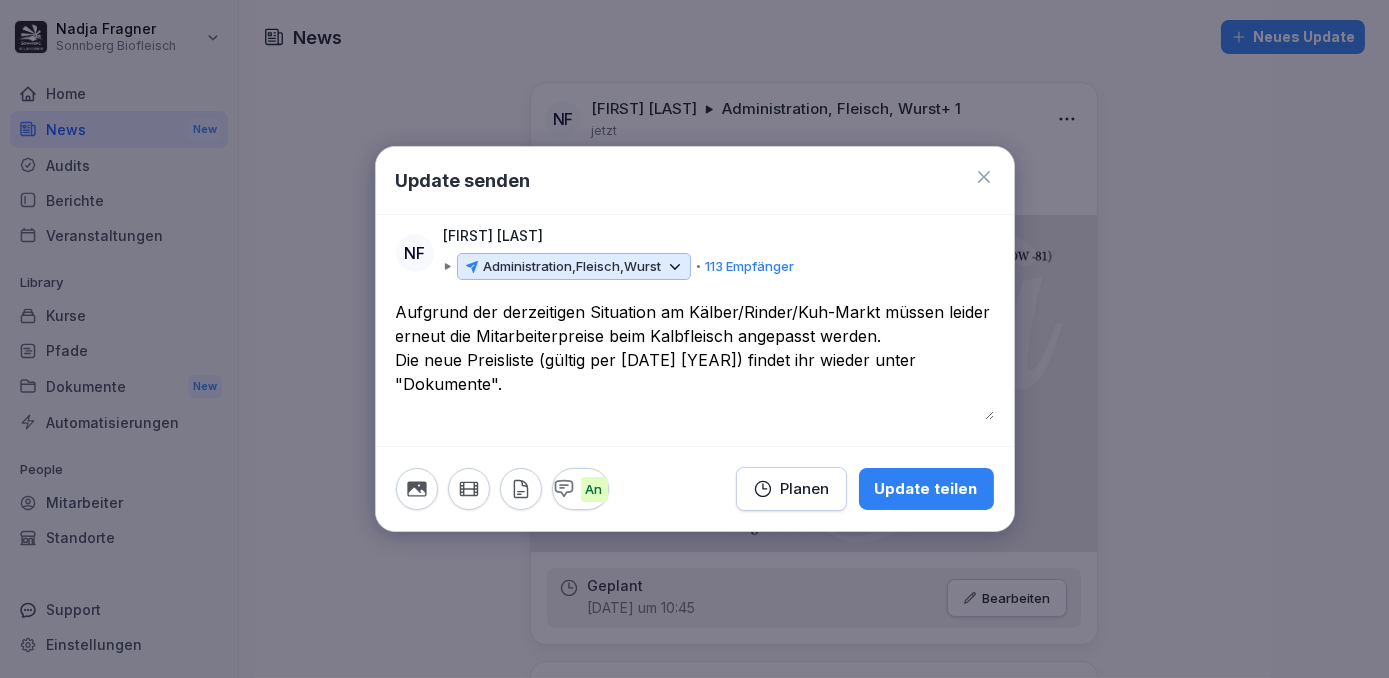 click on "Update teilen" at bounding box center (926, 489) 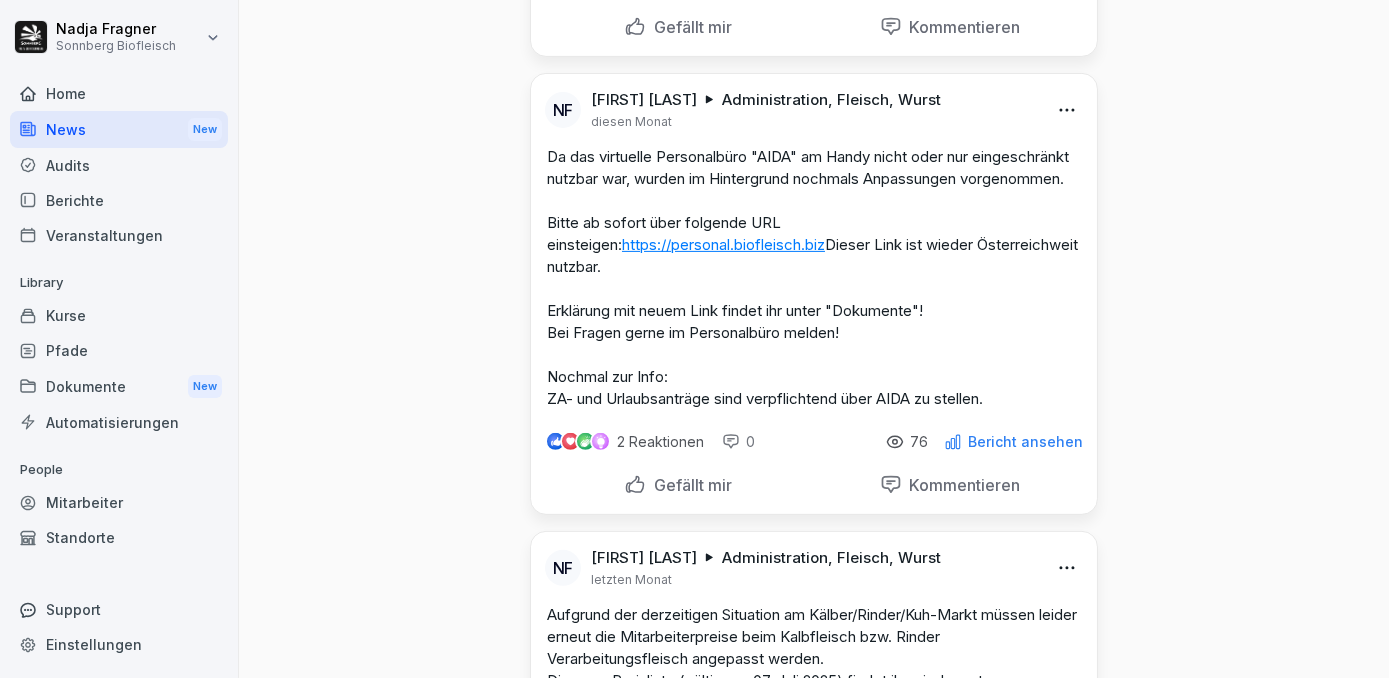 scroll, scrollTop: 1763, scrollLeft: 0, axis: vertical 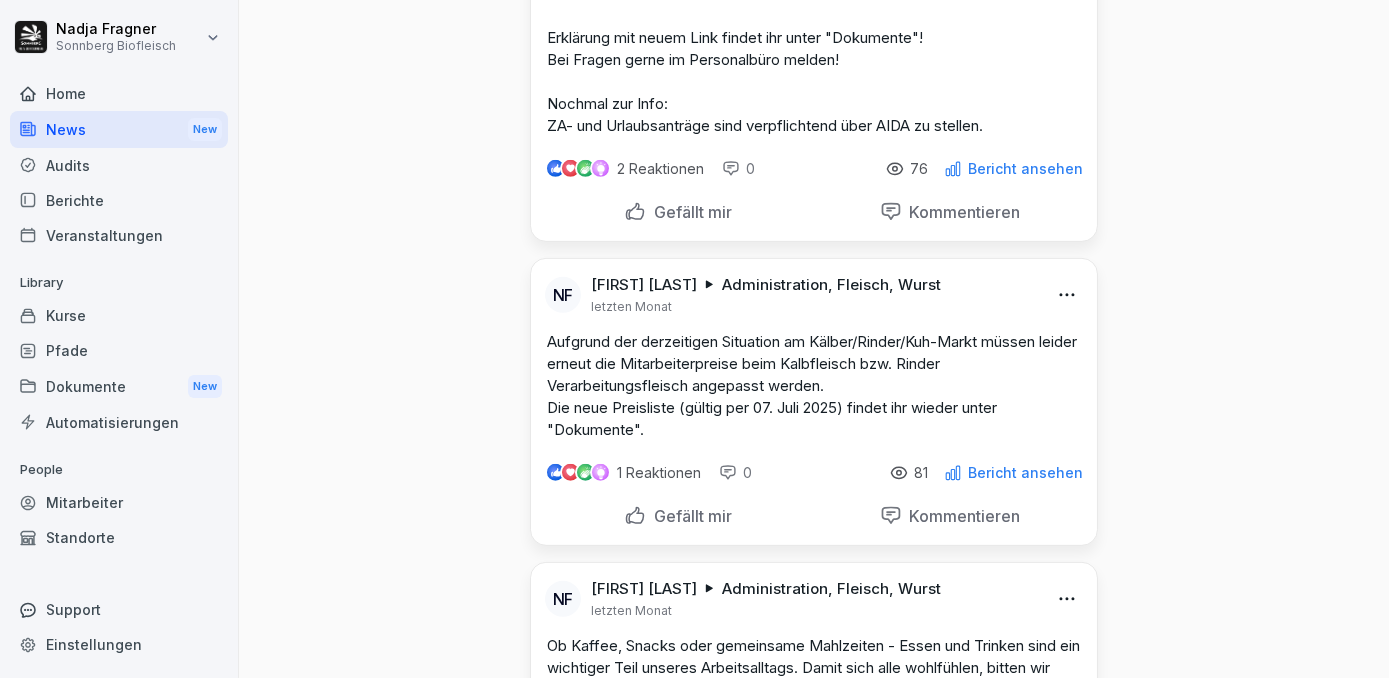 click on "Nadja   [LAST] Sonnberg Biofleisch Home News New Audits Berichte Veranstaltungen Library Kurse Pfade Dokumente New Automatisierungen People Mitarbeiter Standorte Support Einstellungen News Neues Update NF Nadja [LAST] Administration, Fleisch, Wurst  +   1 jetzt Mittagsmenü im Schaubetrieb
KW33 Geplant [DAY] [MONTH] [YEAR] um 10:45 Bearbeiten NF Nadja [LAST] Administration, Fleisch, Wurst jetzt Aufgrund der derzeitigen Situation am Kälber/Rinder/Kuh-Markt müssen leider erneut die Mitarbeiterpreise beim Kalbfleisch angepasst werden.
Die neue Preisliste (gültig per [DATE] [YEAR]) findet ihr wieder unter "Dokumente". Übersetzung anzeigen 0 Reaktionen 0 0 Bericht ansehen Gefällt mir Kommentieren NF Nadja [LAST] Administration, Fleisch, Wurst vor 6 Tagen Mittagsmenü im Schaubetrieb
KW32 0 Reaktionen 0 44 Bericht ansehen Gefällt mir Kommentieren NF Nadja [LAST] Administration, Fleisch, Wurst diesen Monat https://personal.biofleisch.biz 2 Reaktionen 0 76 Bericht ansehen Gefällt mir Kommentieren NF 0 81 NF 0" at bounding box center [694, 339] 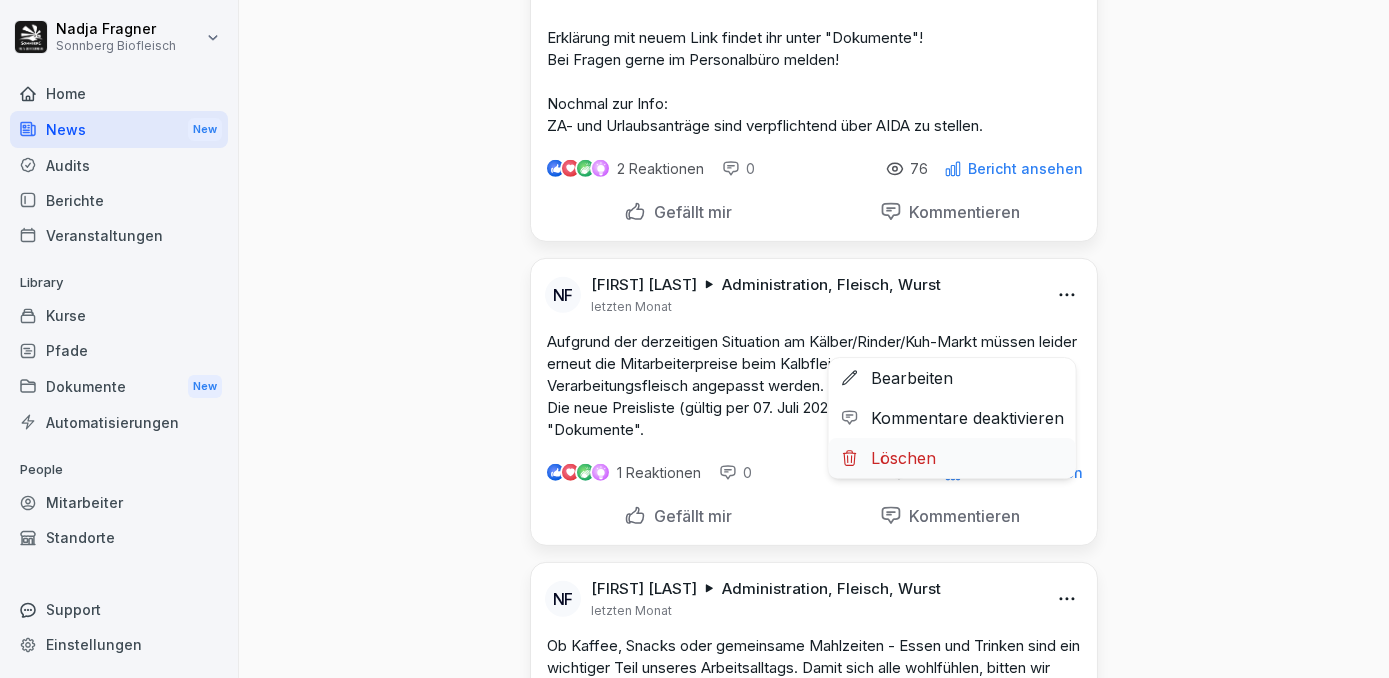 click on "Löschen" at bounding box center [952, 458] 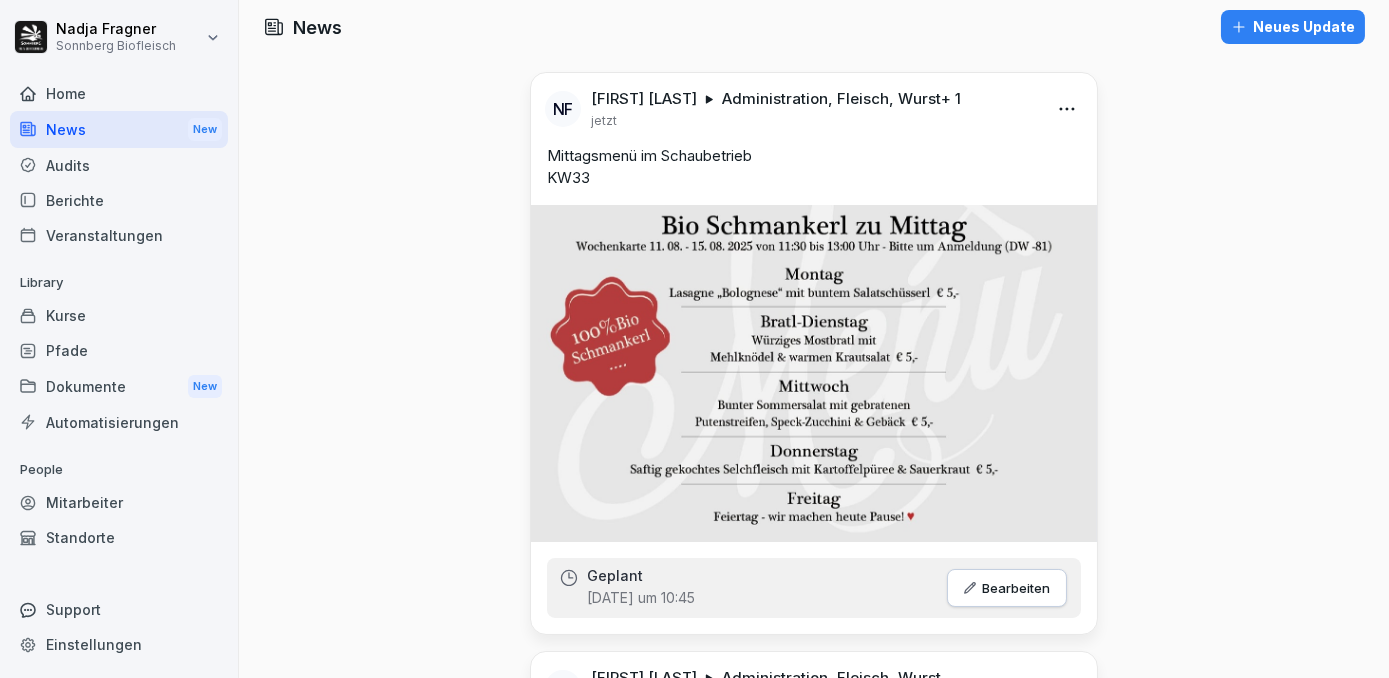 scroll, scrollTop: 0, scrollLeft: 0, axis: both 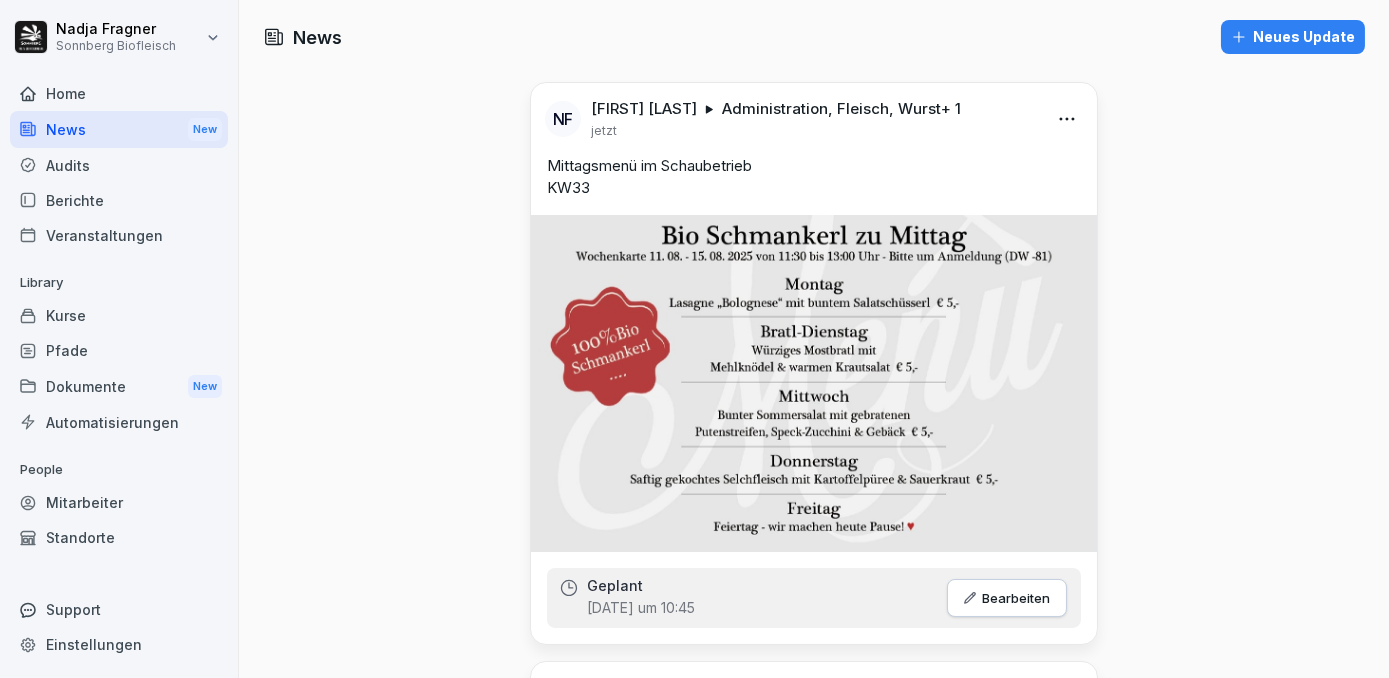 click on "Home" at bounding box center (119, 93) 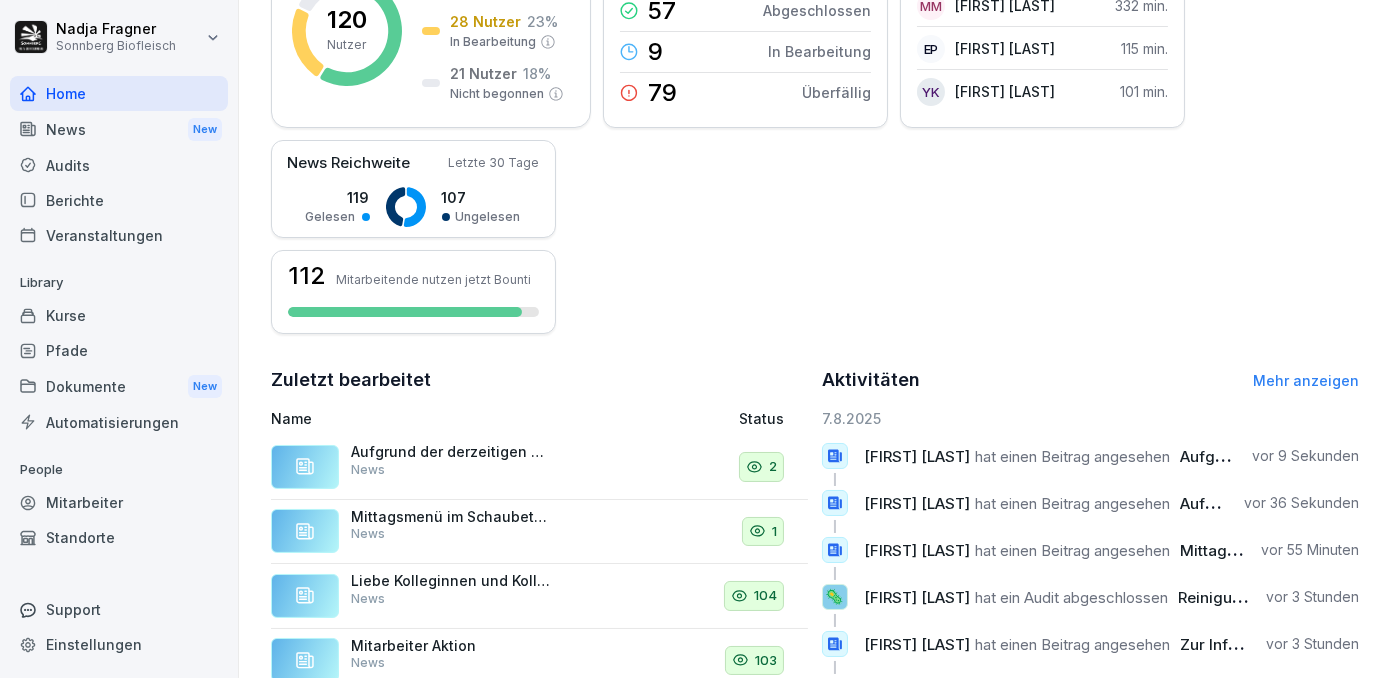scroll, scrollTop: 90, scrollLeft: 0, axis: vertical 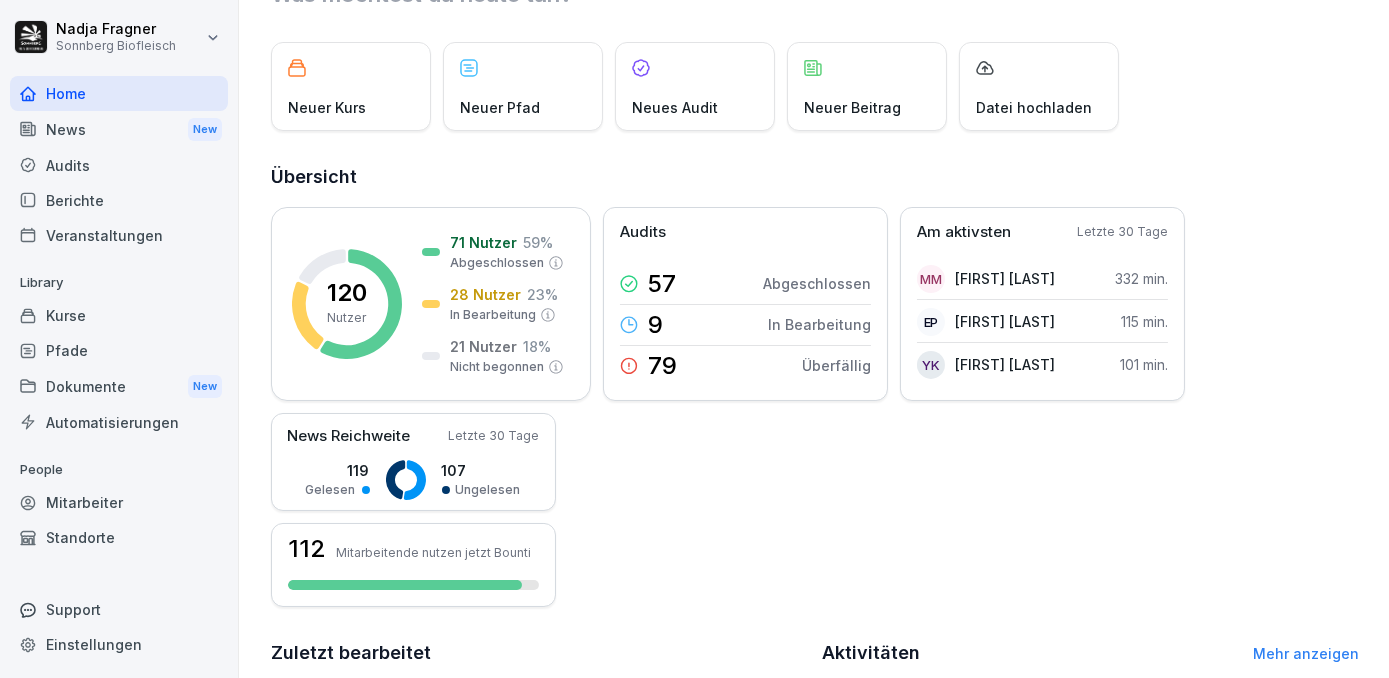 click on "Home" at bounding box center (119, 93) 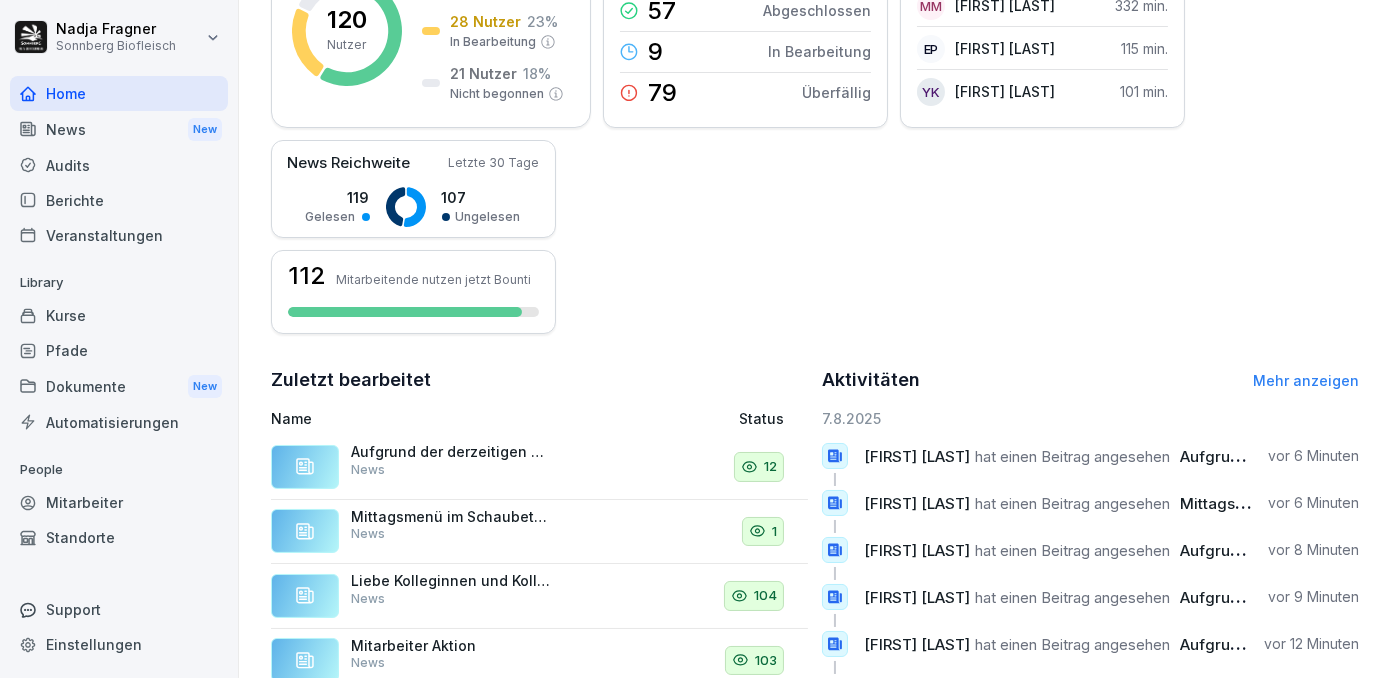 scroll, scrollTop: 554, scrollLeft: 0, axis: vertical 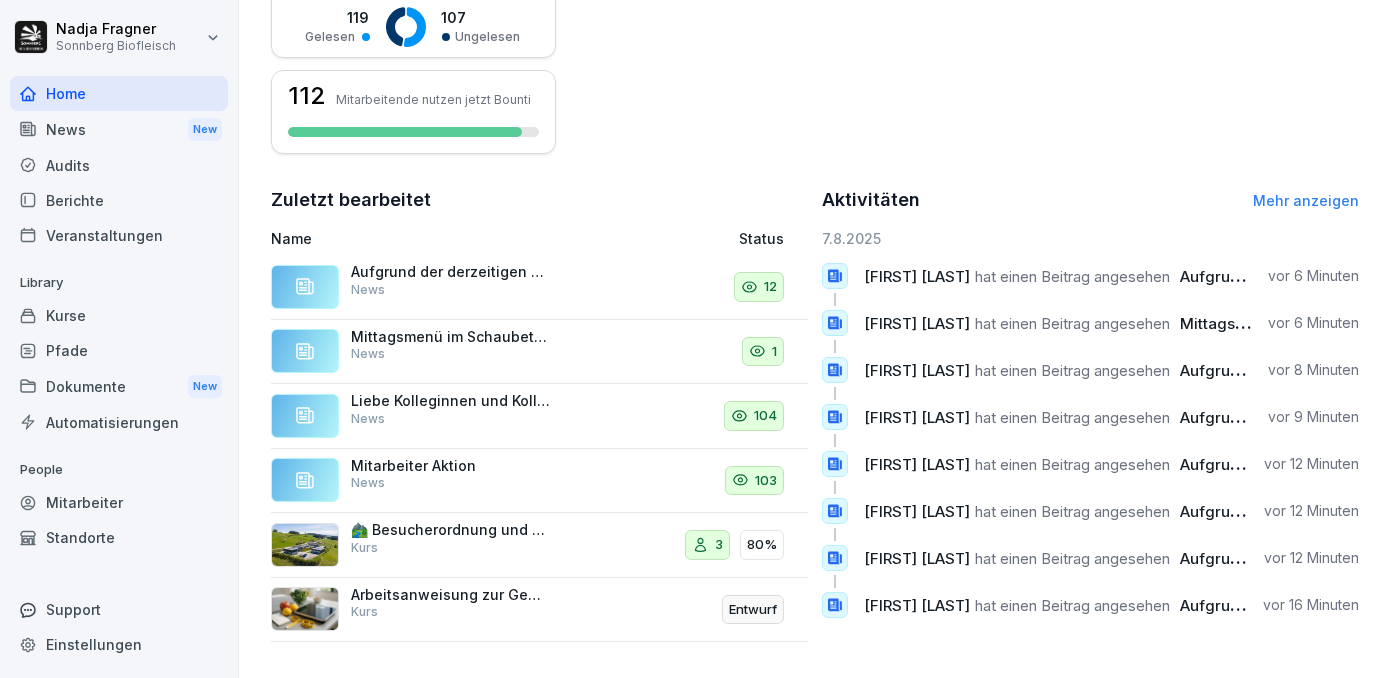 click on "Mehr anzeigen" at bounding box center (1306, 200) 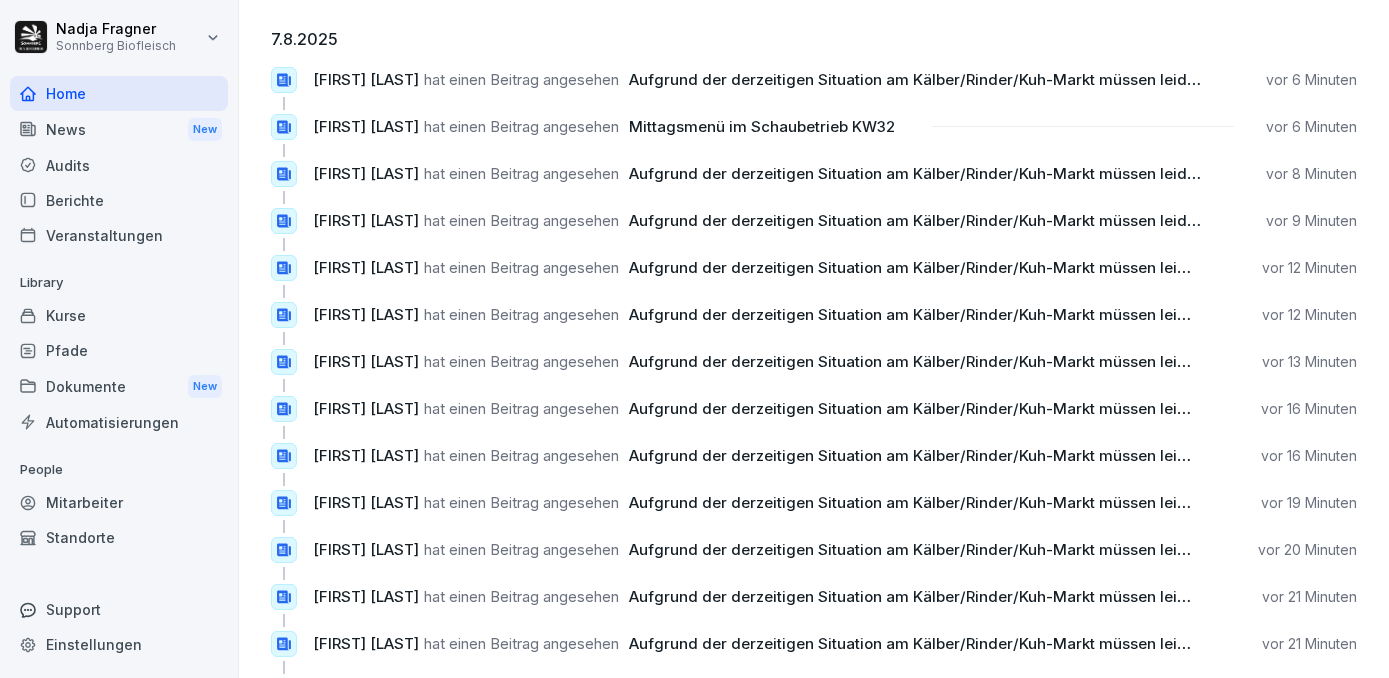 scroll, scrollTop: 0, scrollLeft: 0, axis: both 